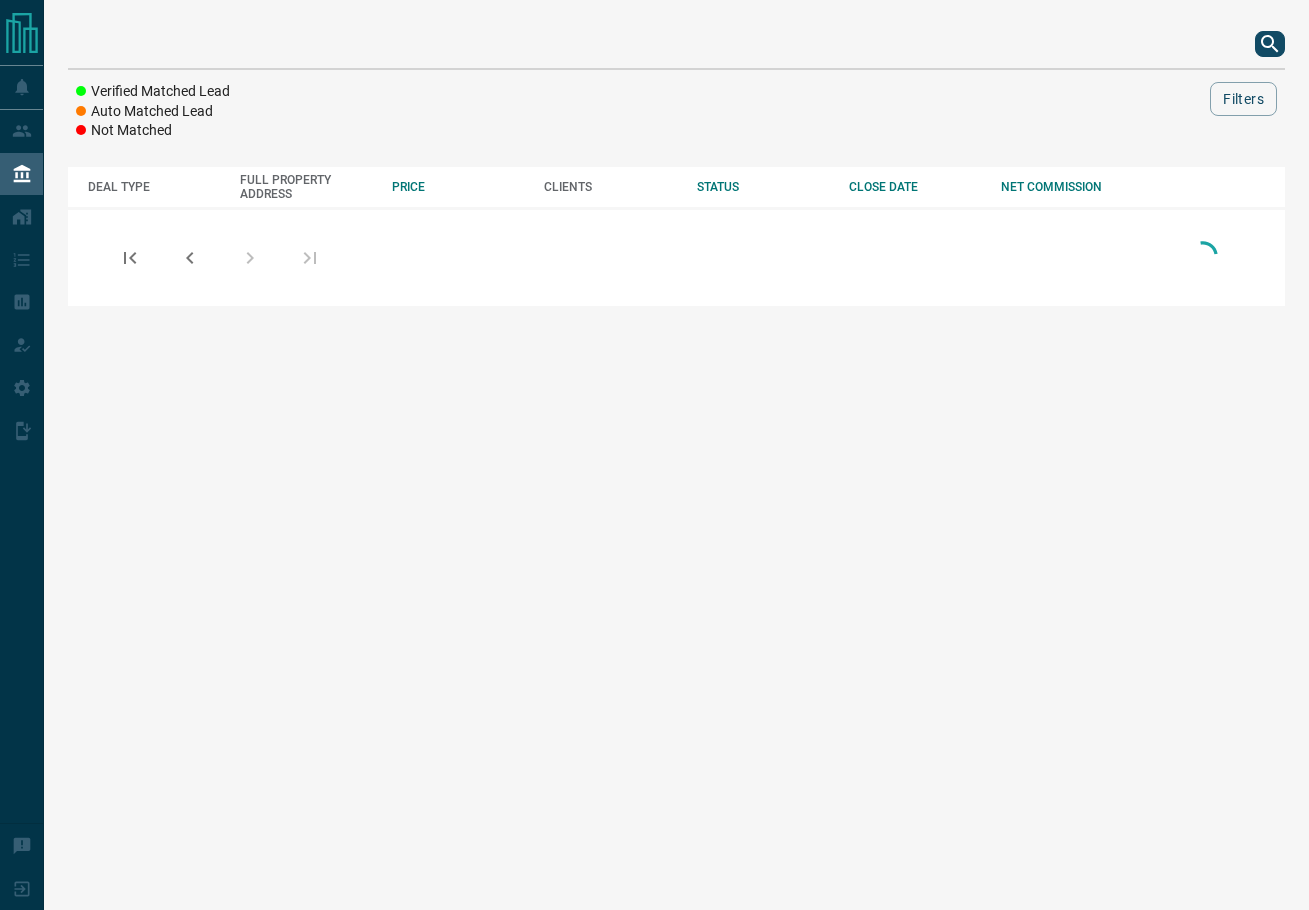 scroll, scrollTop: 0, scrollLeft: 0, axis: both 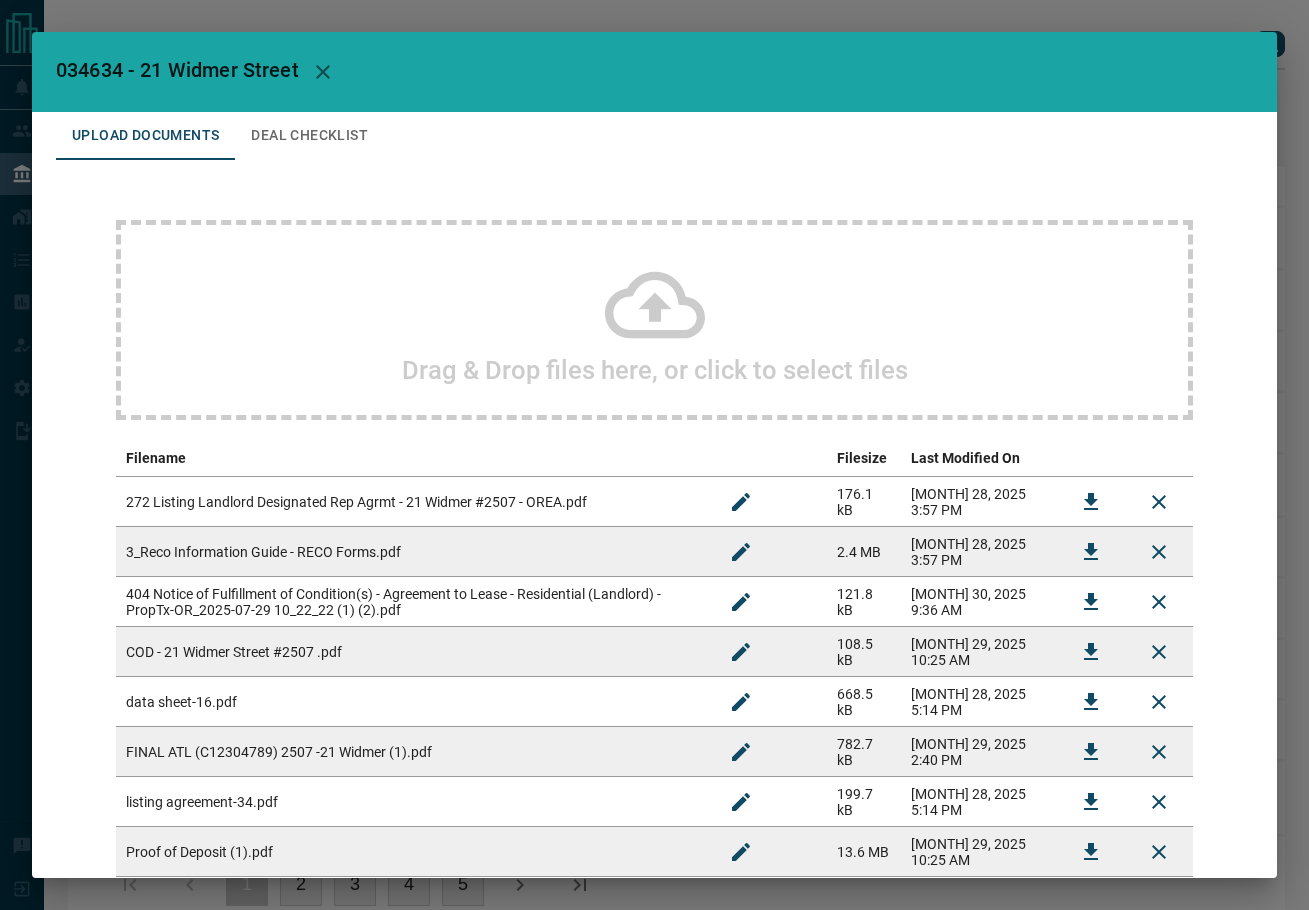 click on "034634 - 21 Widmer Street" at bounding box center [177, 70] 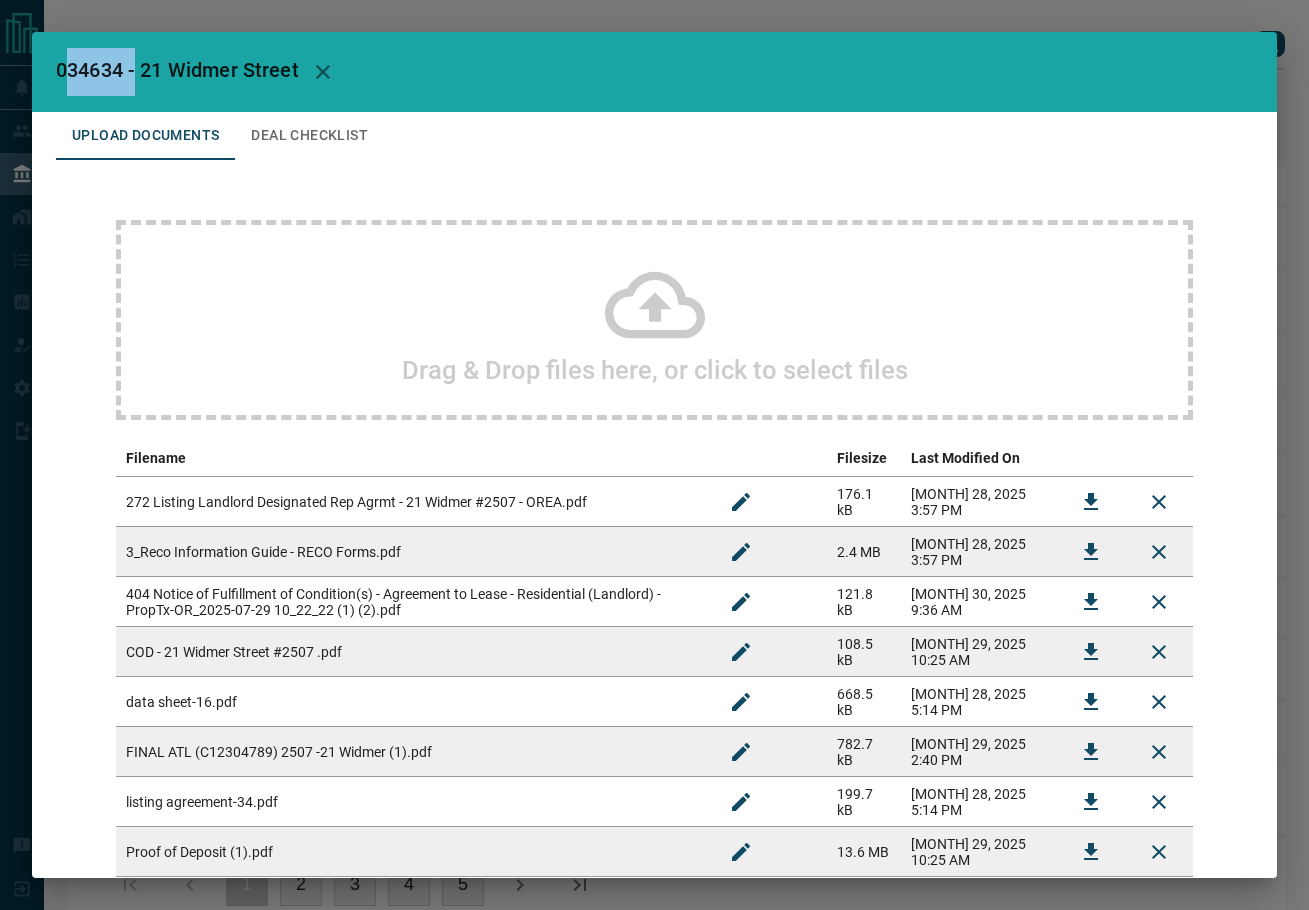 click on "034634 - 21 Widmer Street" at bounding box center [177, 70] 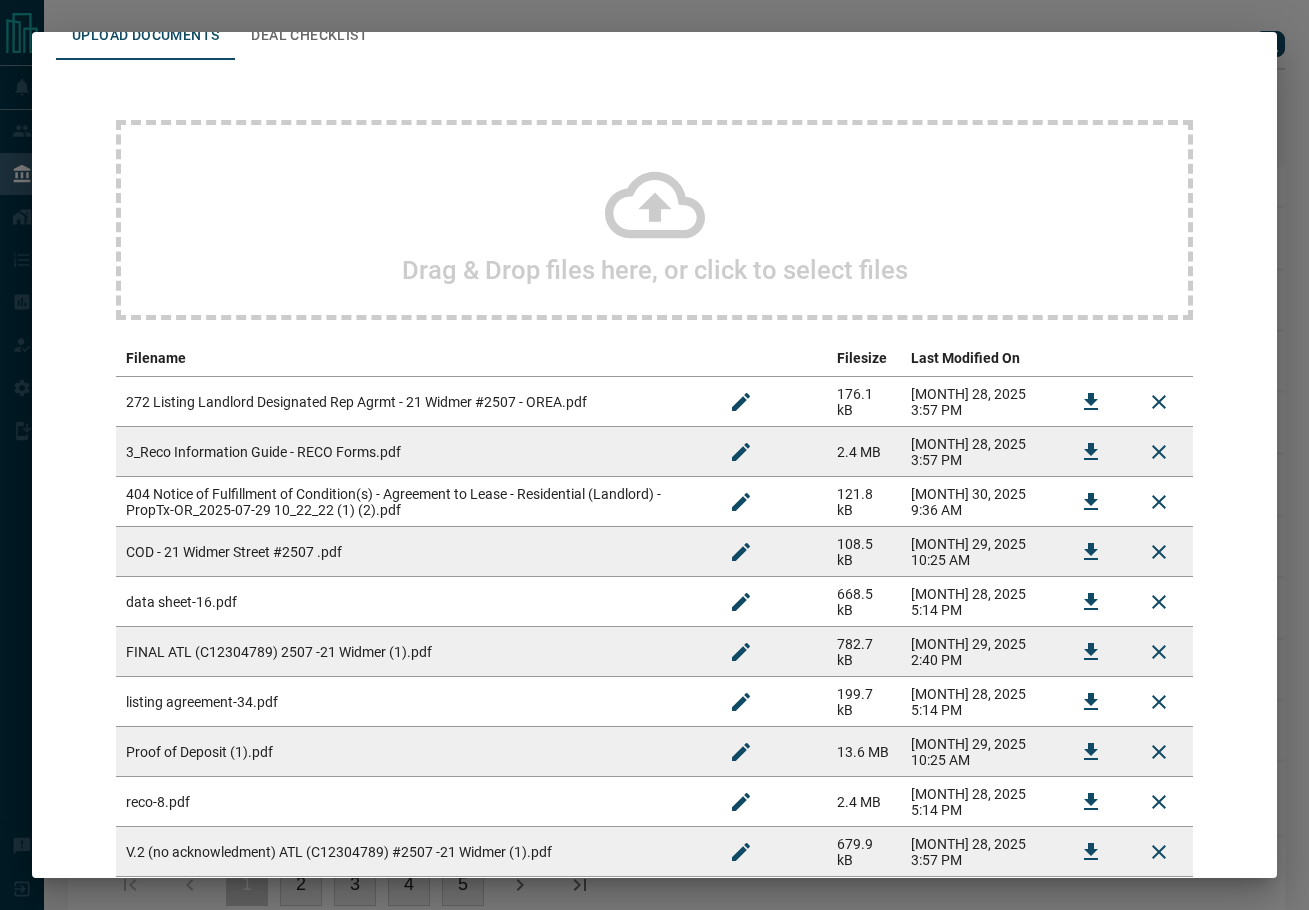 scroll, scrollTop: 200, scrollLeft: 0, axis: vertical 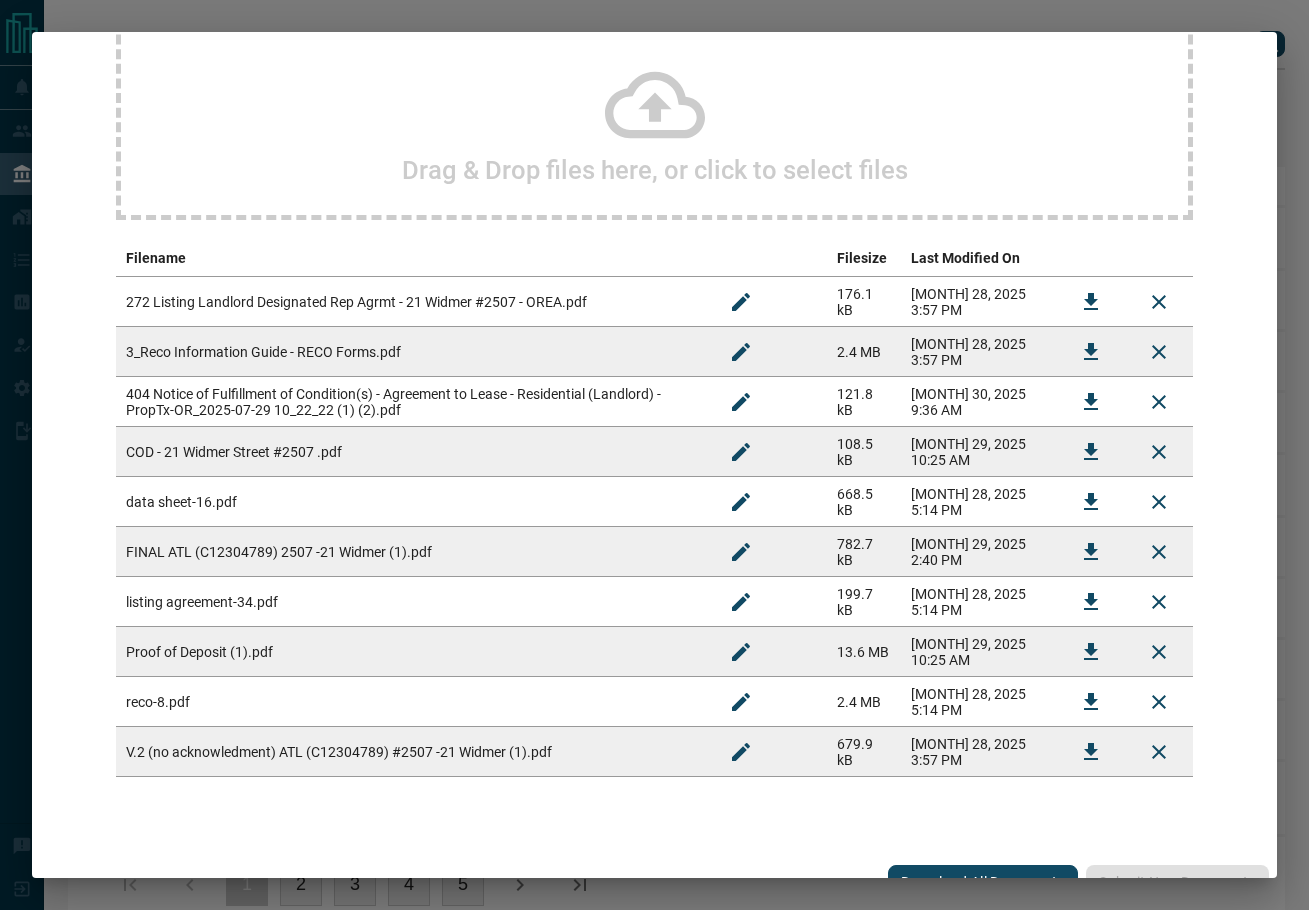click 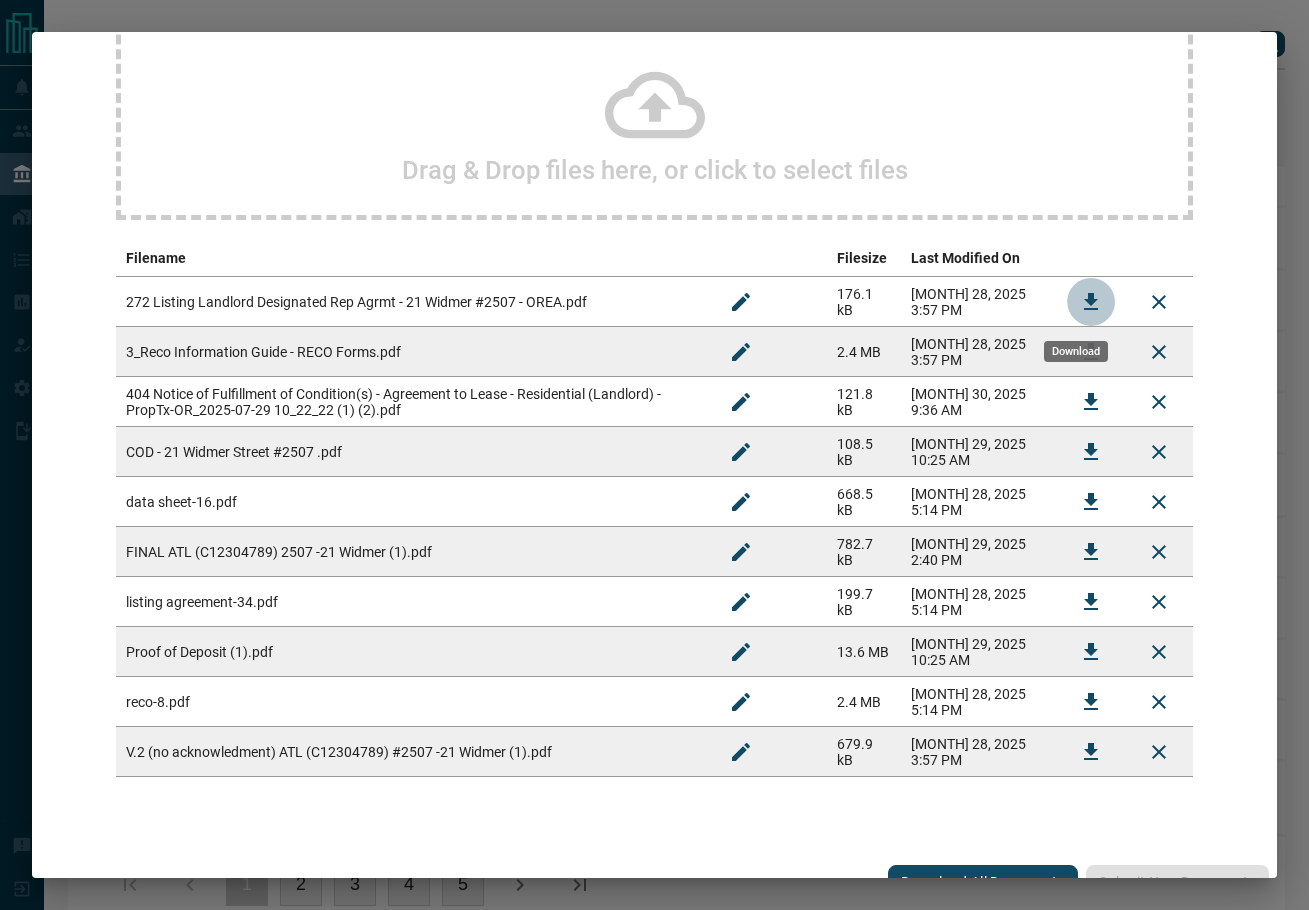 click 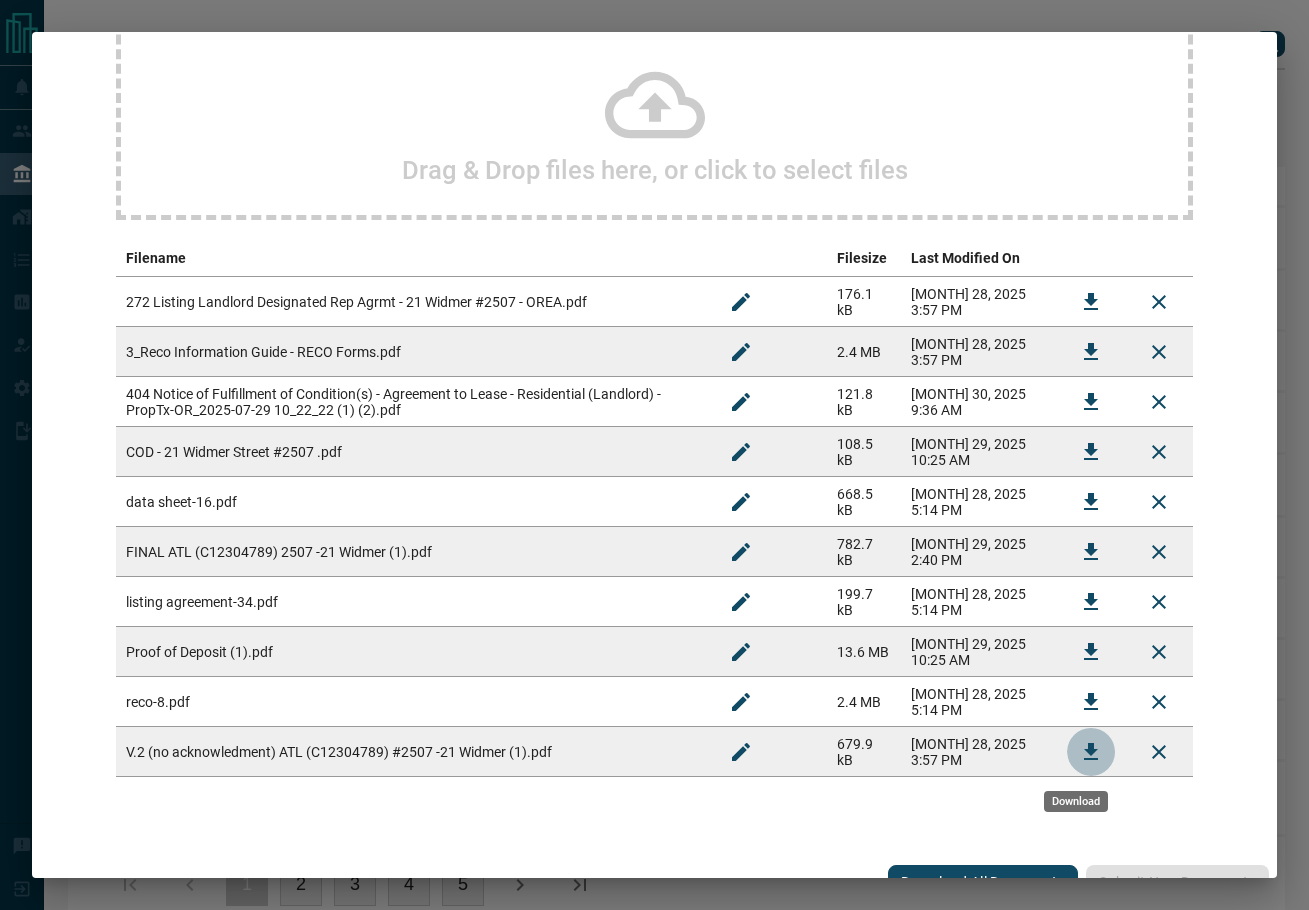 click at bounding box center [1091, 752] 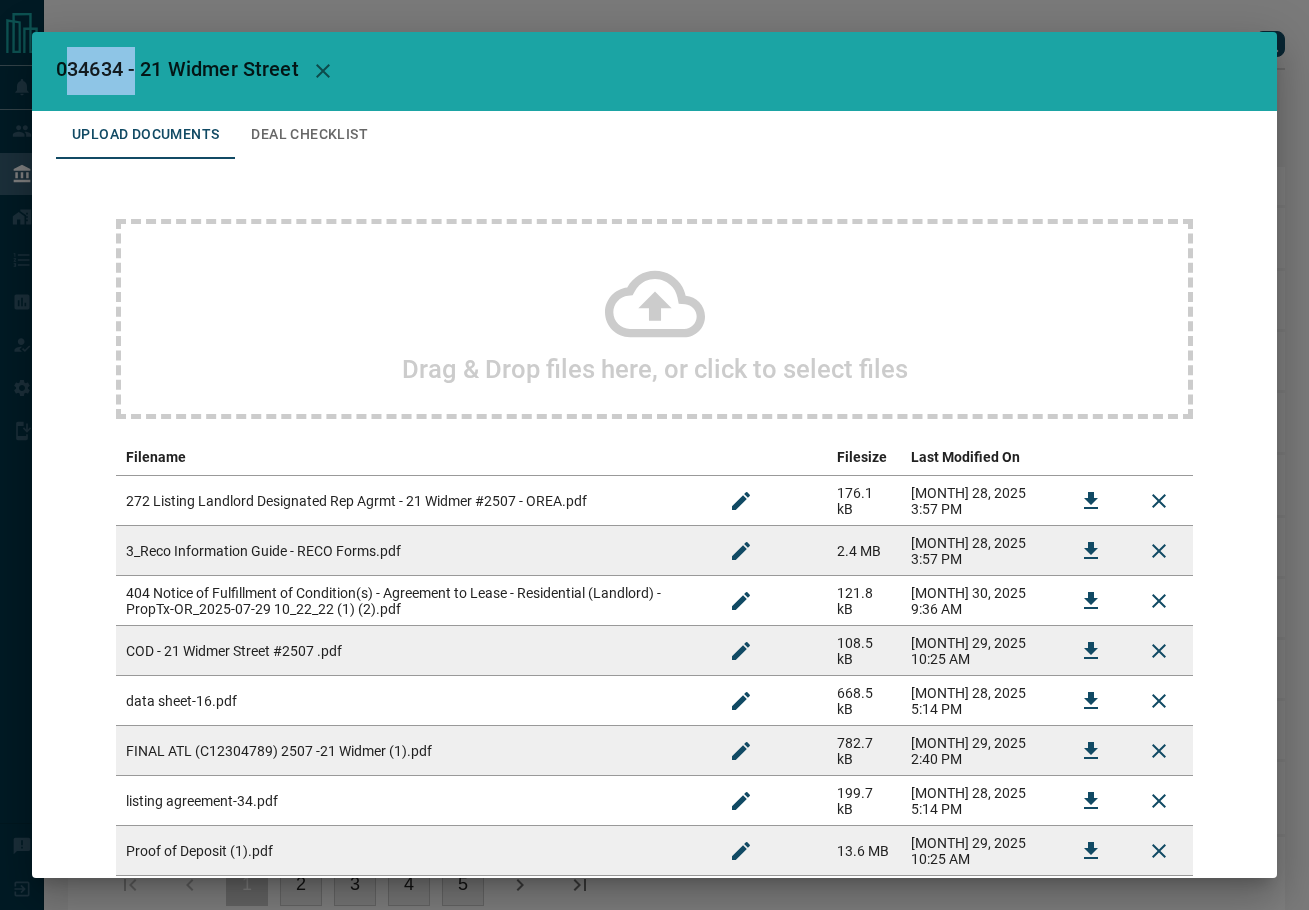 scroll, scrollTop: 0, scrollLeft: 0, axis: both 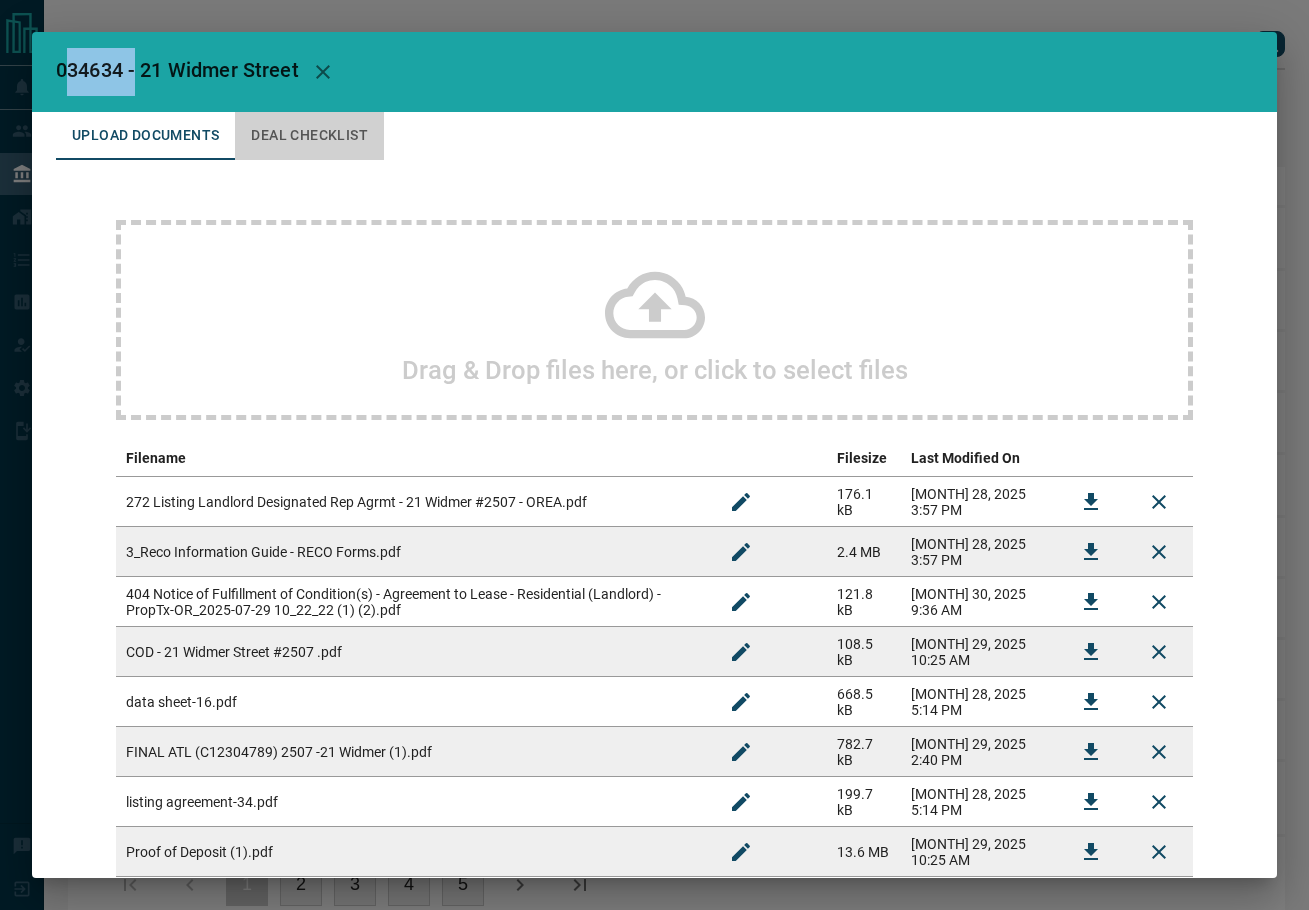 click on "Deal Checklist" at bounding box center (309, 136) 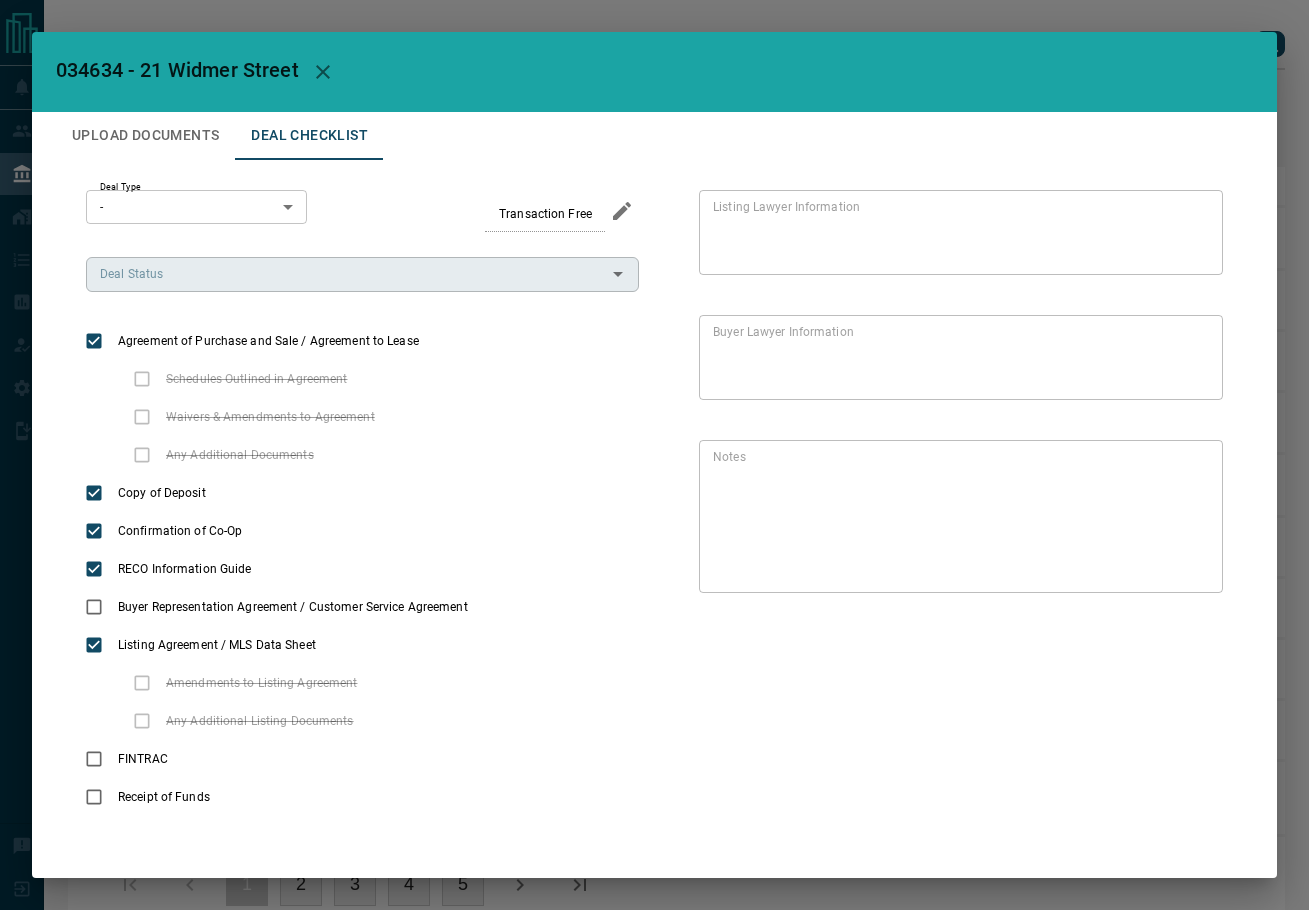 click on "Deal Status" at bounding box center [346, 274] 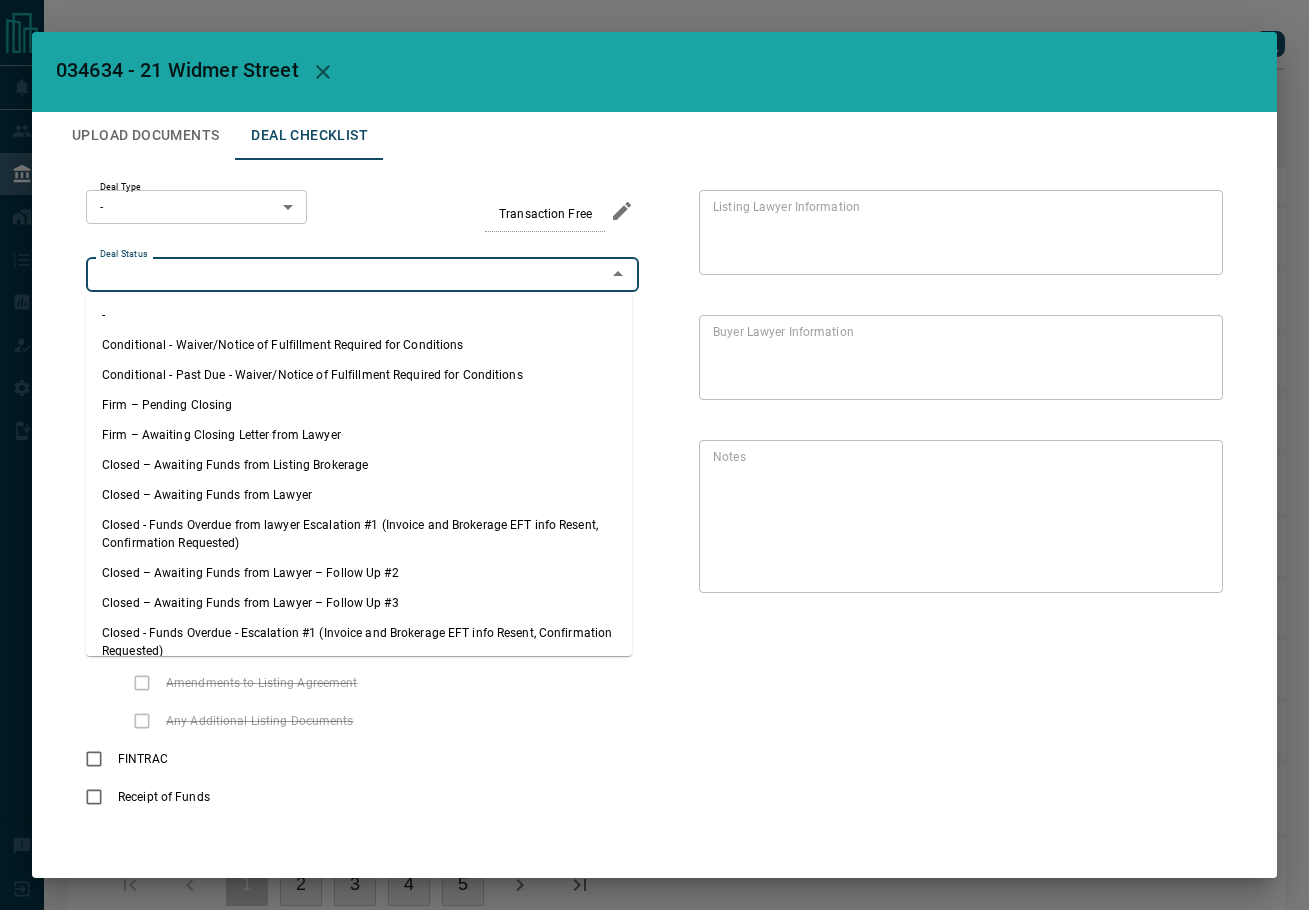 click on "Firm – Pending Closing" at bounding box center [359, 405] 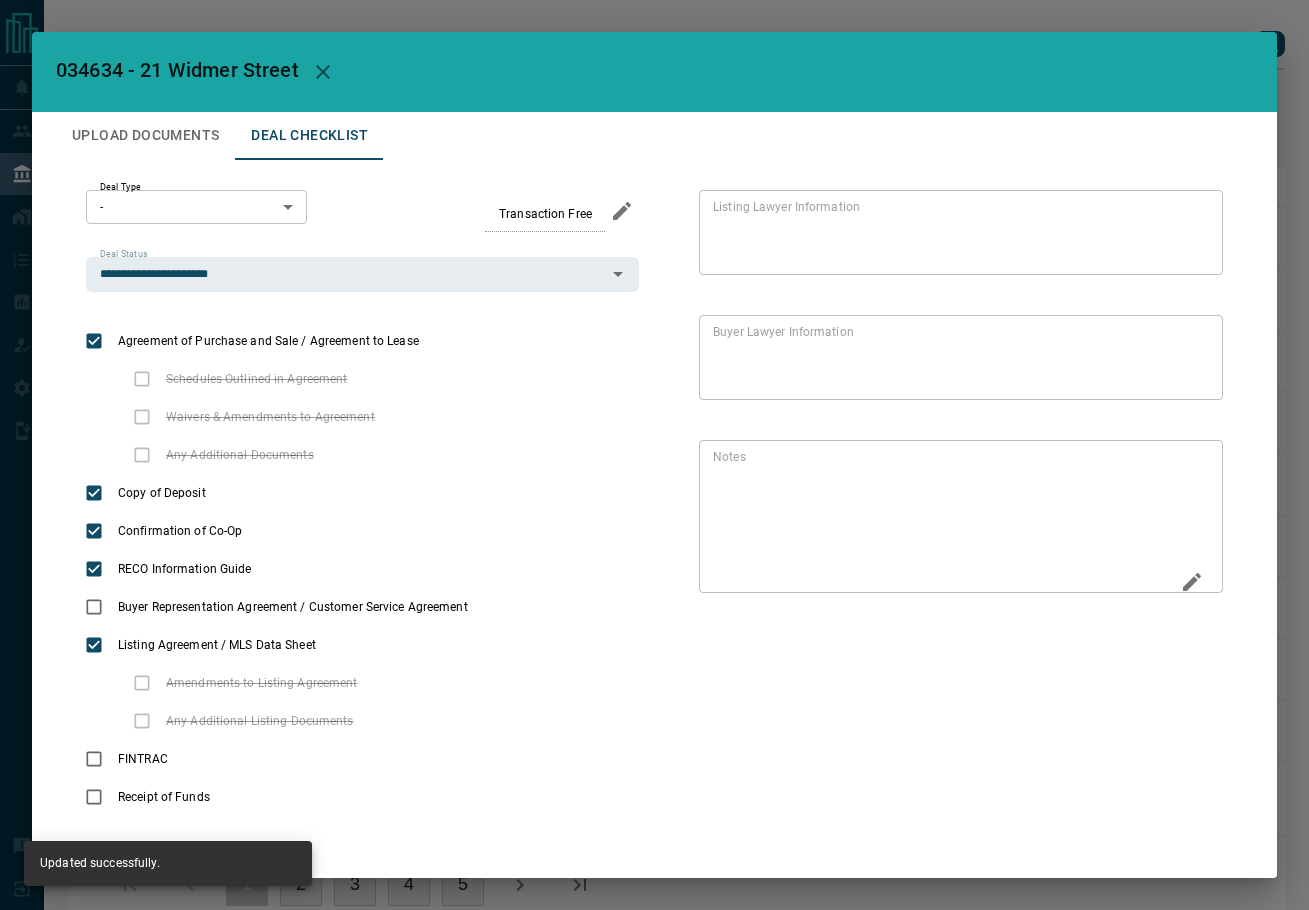 click on "* Notes" at bounding box center (961, 516) 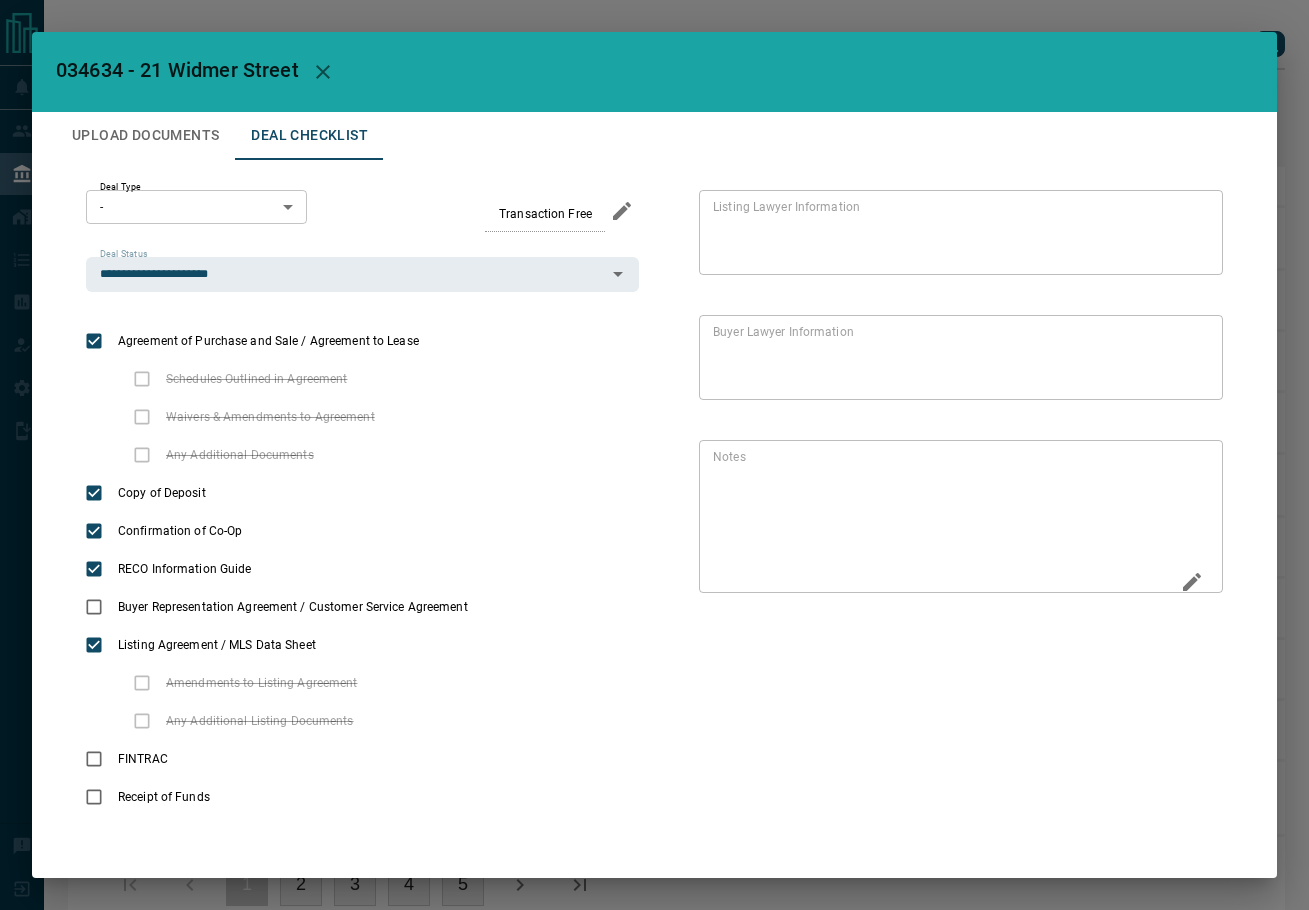 click at bounding box center [1192, 584] 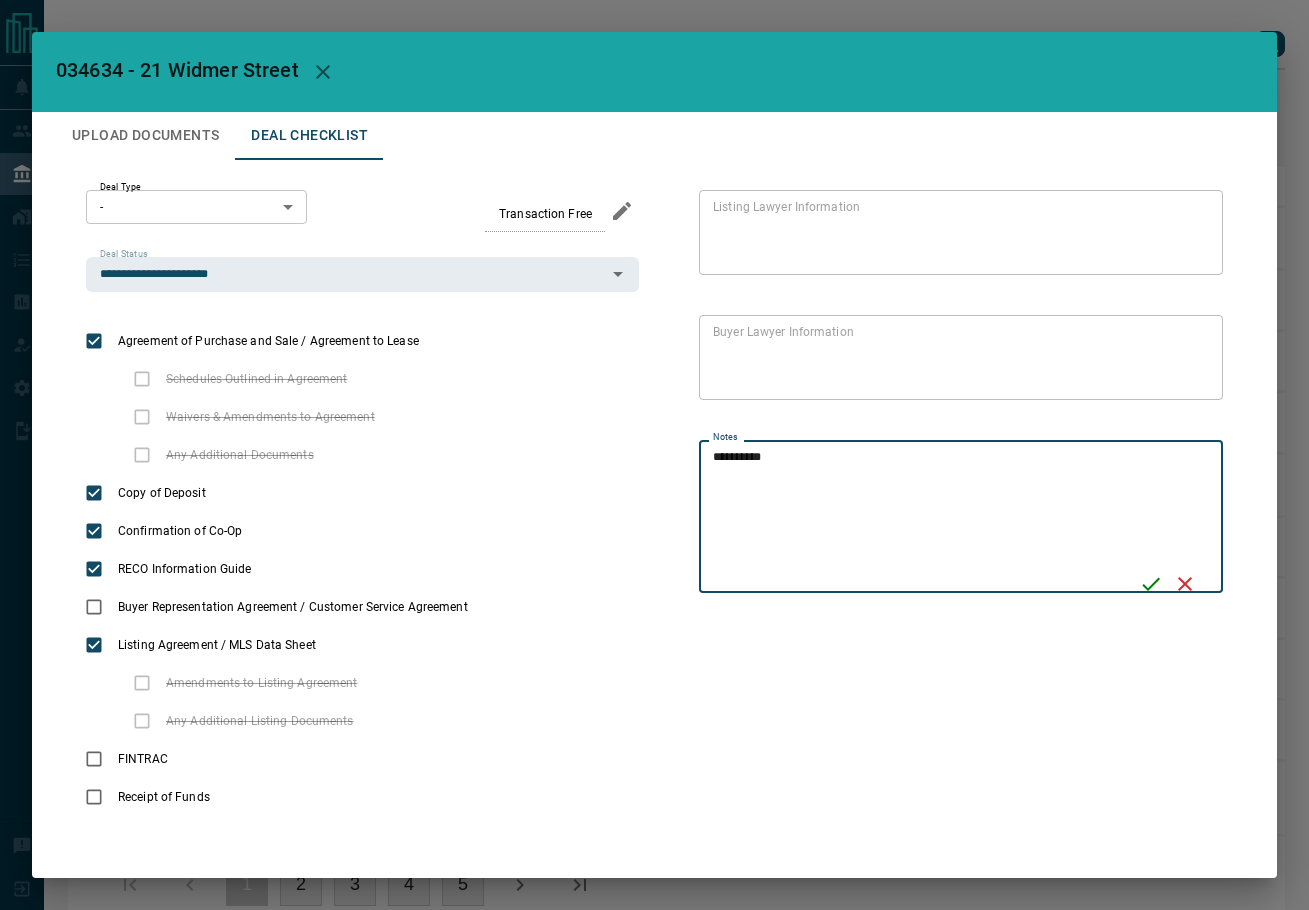 type on "**********" 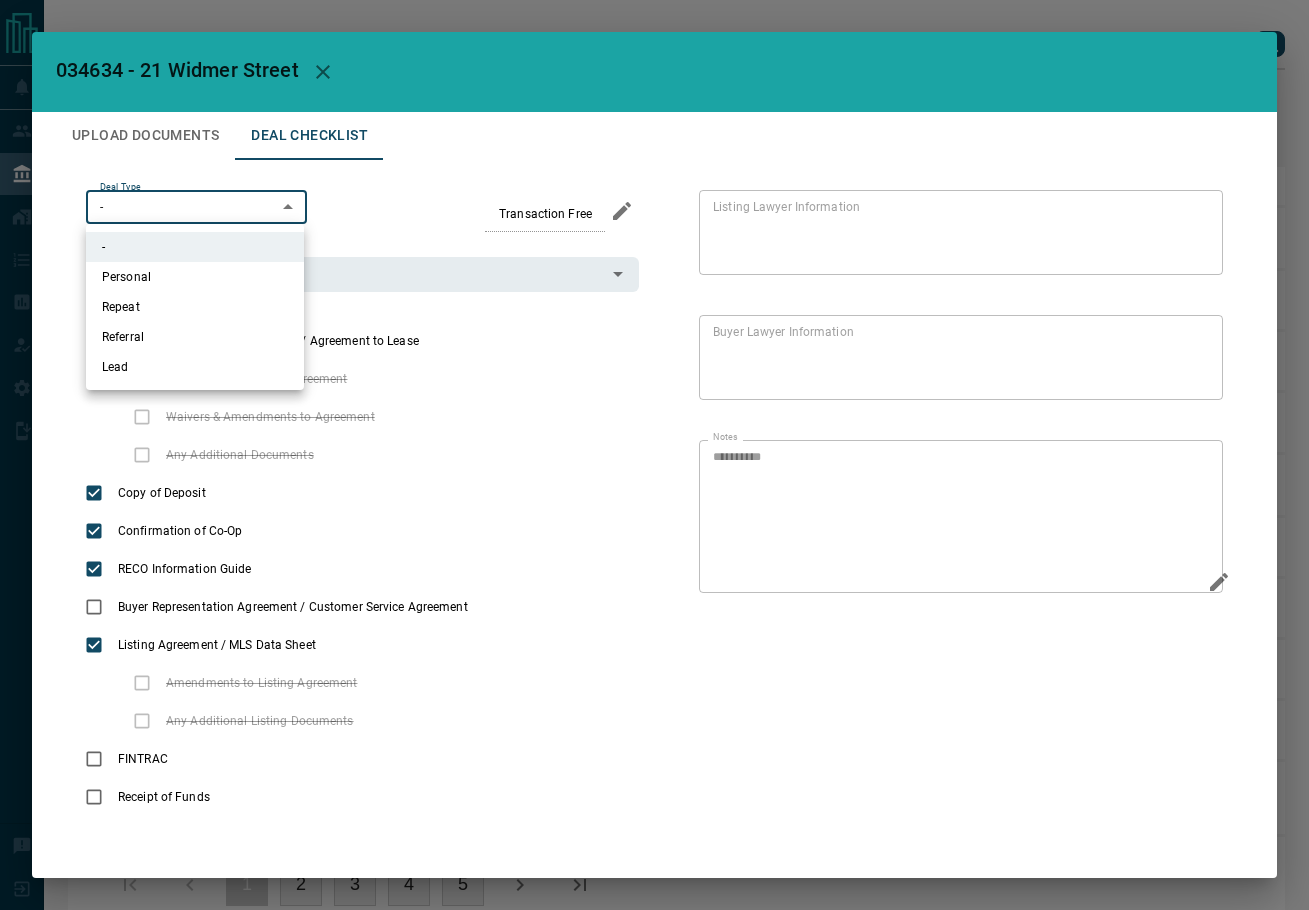 click on "Lead Transfers Leads Deals Listings Campaigns Quota Rules Agent Quotas Admin Mobile Apps Disclosure Logout Verified Matched Lead Auto Matched Lead Not Matched Filters DEAL TYPE FULL PROPERTY ADDRESS PRICE CLIENTS STATUS CLOSE DATE NET COMMISSION Lease - Co-Op [NUMBER] [STREET], [CITY],[STATE],[POSTALCODE] $2,750 Gabriana Snache Marcus Snache In Processing [MONTH] 1, 2025 Lease - Co-Op [NUMBER] [STREET], [CITY],[STATE],[POSTALCODE] $2,150 Brendan Monahan In Processing [MONTH] 15, 2025 Lease - Co-Op [NUMBER] [STREET], [CITY],[STATE],[POSTALCODE] $2,300 Gizem Guvem In Processing [MONTH] 1, 2025 Lease - Co-Op [NUMBER] [STREET], [CITY],[STATE],[POSTALCODE] $3,950 Gyeol Jeong Seaeun You In Processing [MONTH] 1, 2025 Purchase - Co-Op [NUMBER] [STREET],[NUMBER] [CITY],[STATE],[POSTALCODE] $732,500 Annie Qin Ruo Chen Mo In Processing [MONTH] 3, 2025 Lease - Listing [NUMBER] [STREET],[NUMBER] [CITY],[STATE],[POSTALCODE] $2,800 Robert Maggisano In Processing [MONTH] 1, 2025 Lease - Co-Op [NUMBER] [STREET], [CITY],[STATE],[POSTALCODE] $2,400 Sagar Humani In Processing [MONTH] 8, 2025 Purchase - Co-Op $620,000 1" at bounding box center [654, 476] 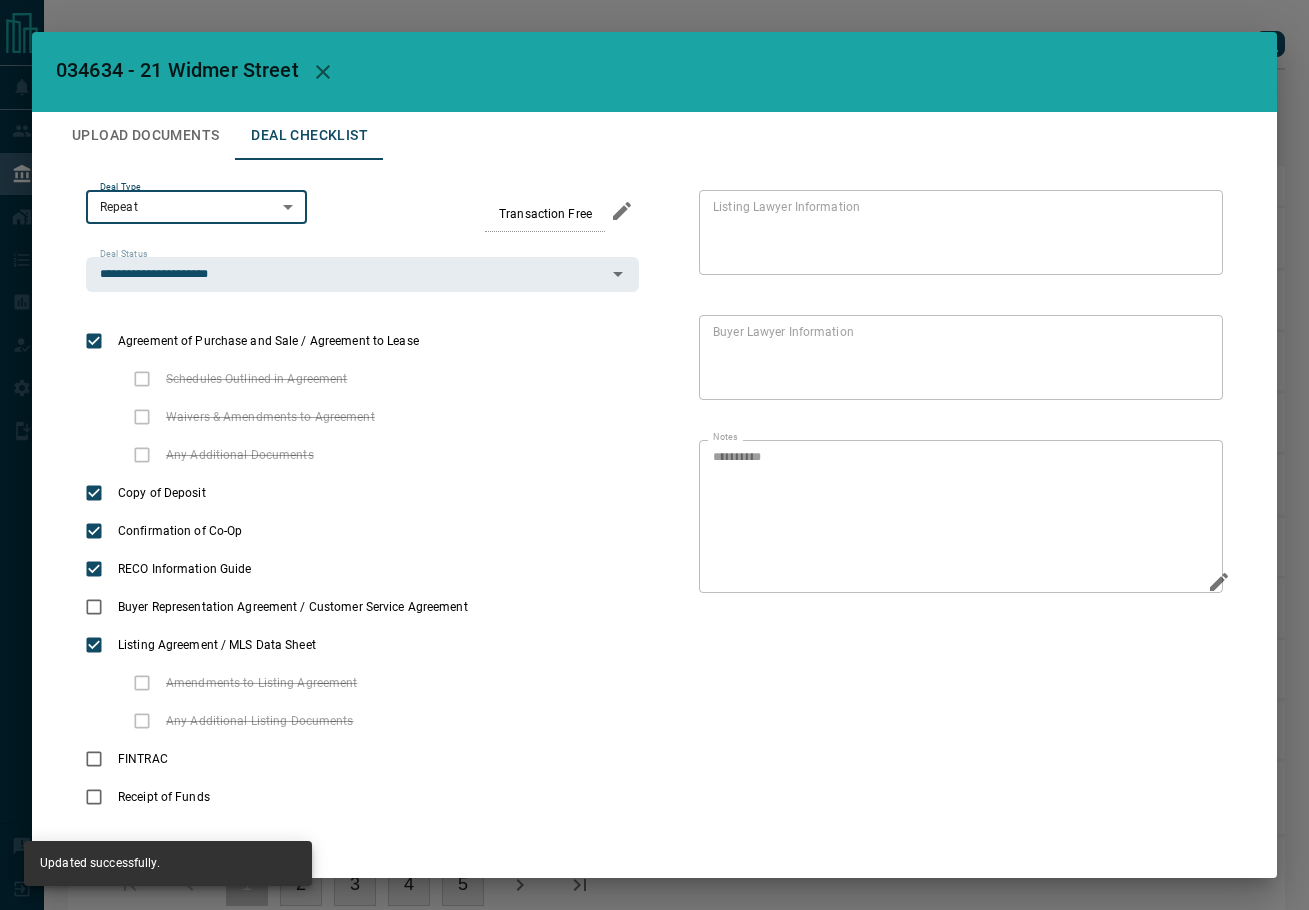 click on "Upload Documents" at bounding box center [145, 136] 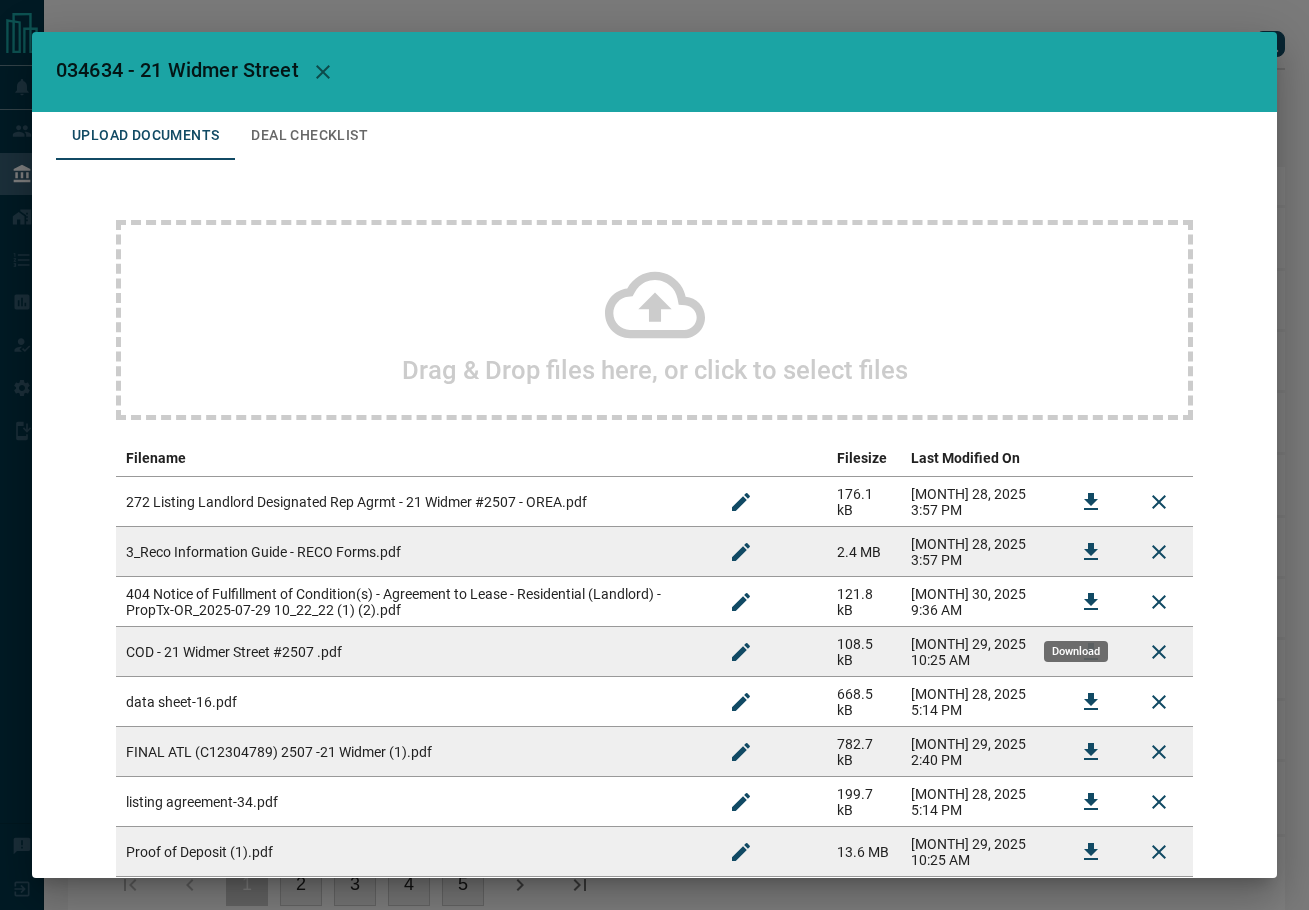 click 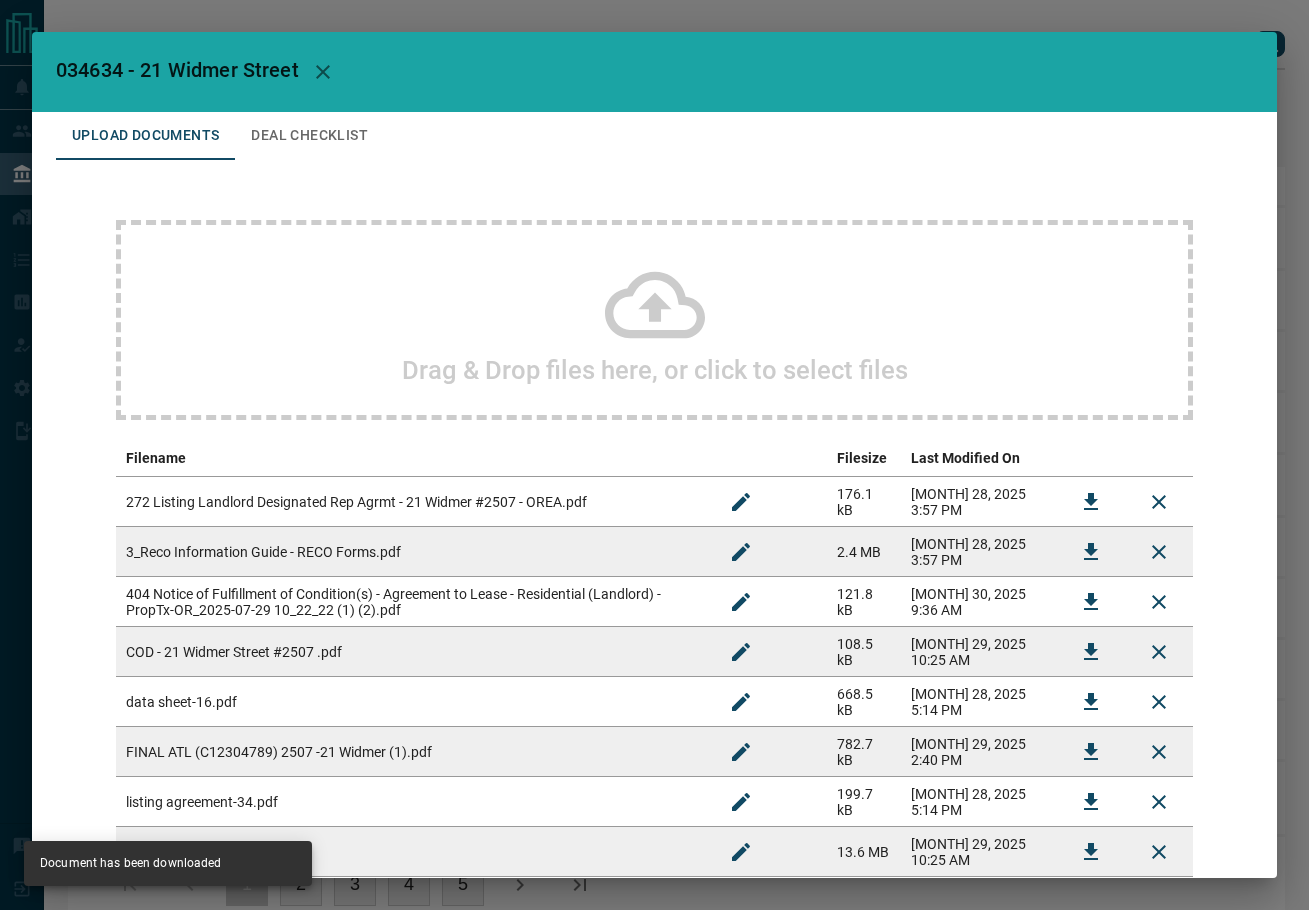 click on "Deal Checklist" at bounding box center (309, 136) 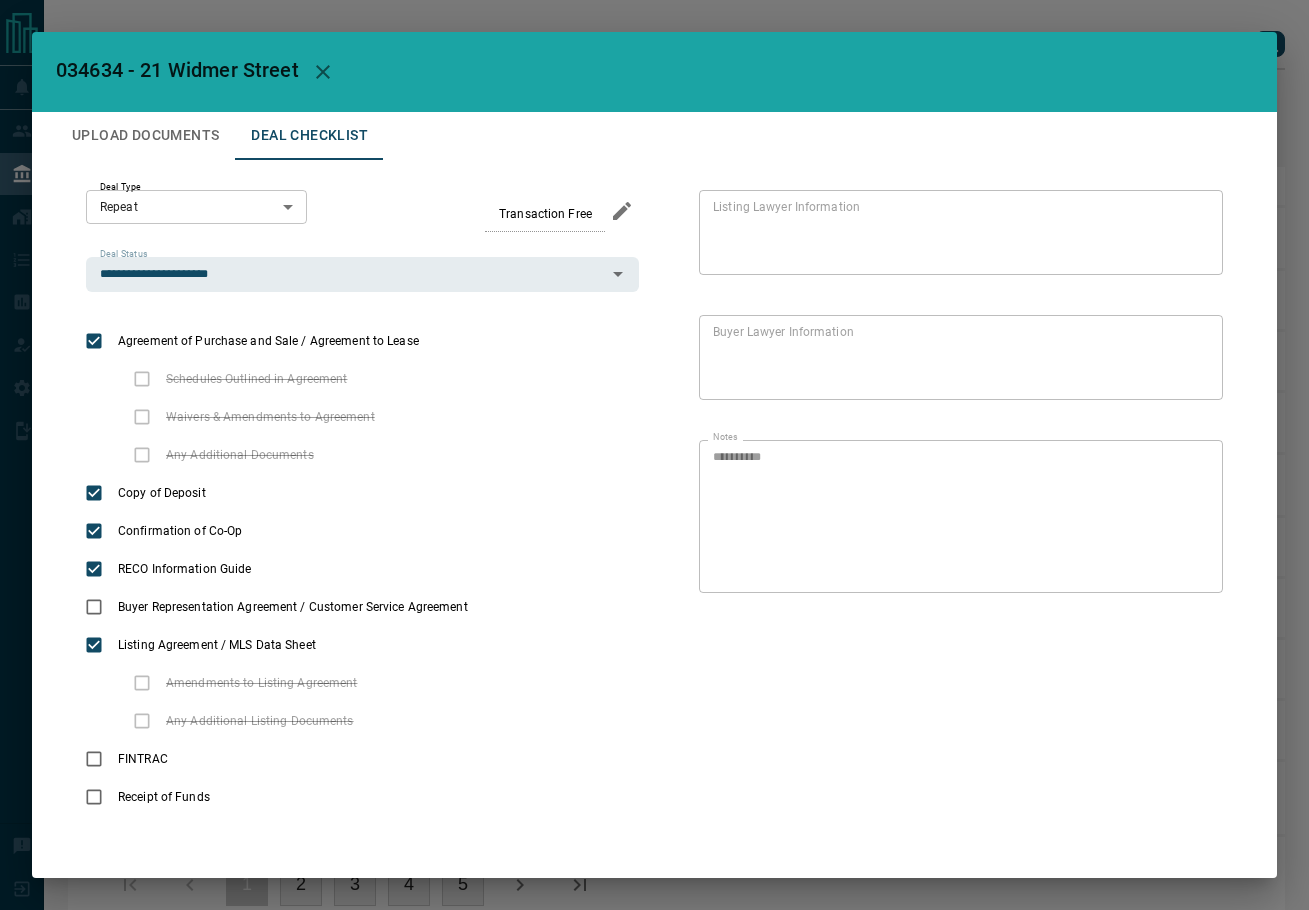 click on "Upload Documents" at bounding box center [145, 136] 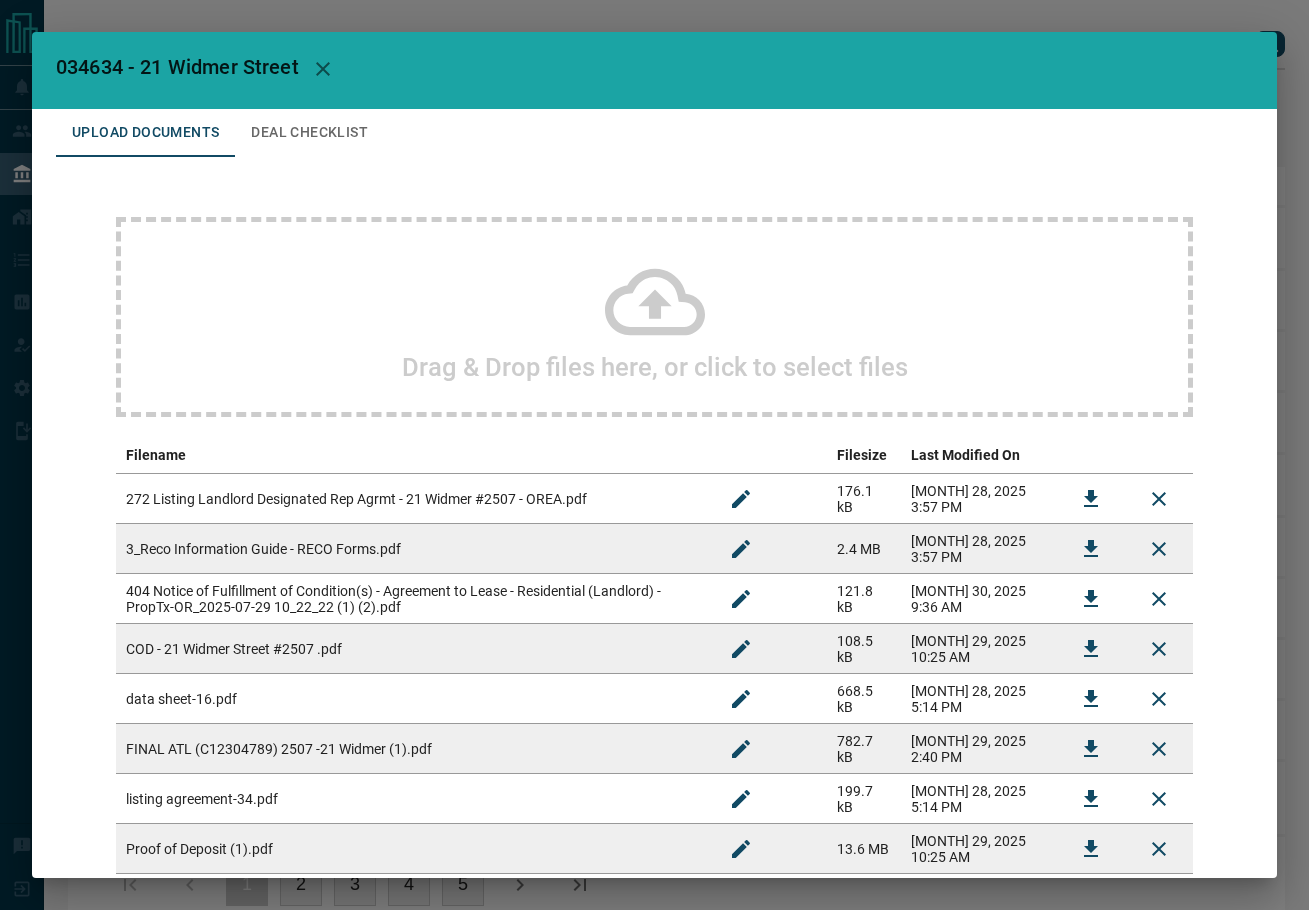 scroll, scrollTop: 0, scrollLeft: 0, axis: both 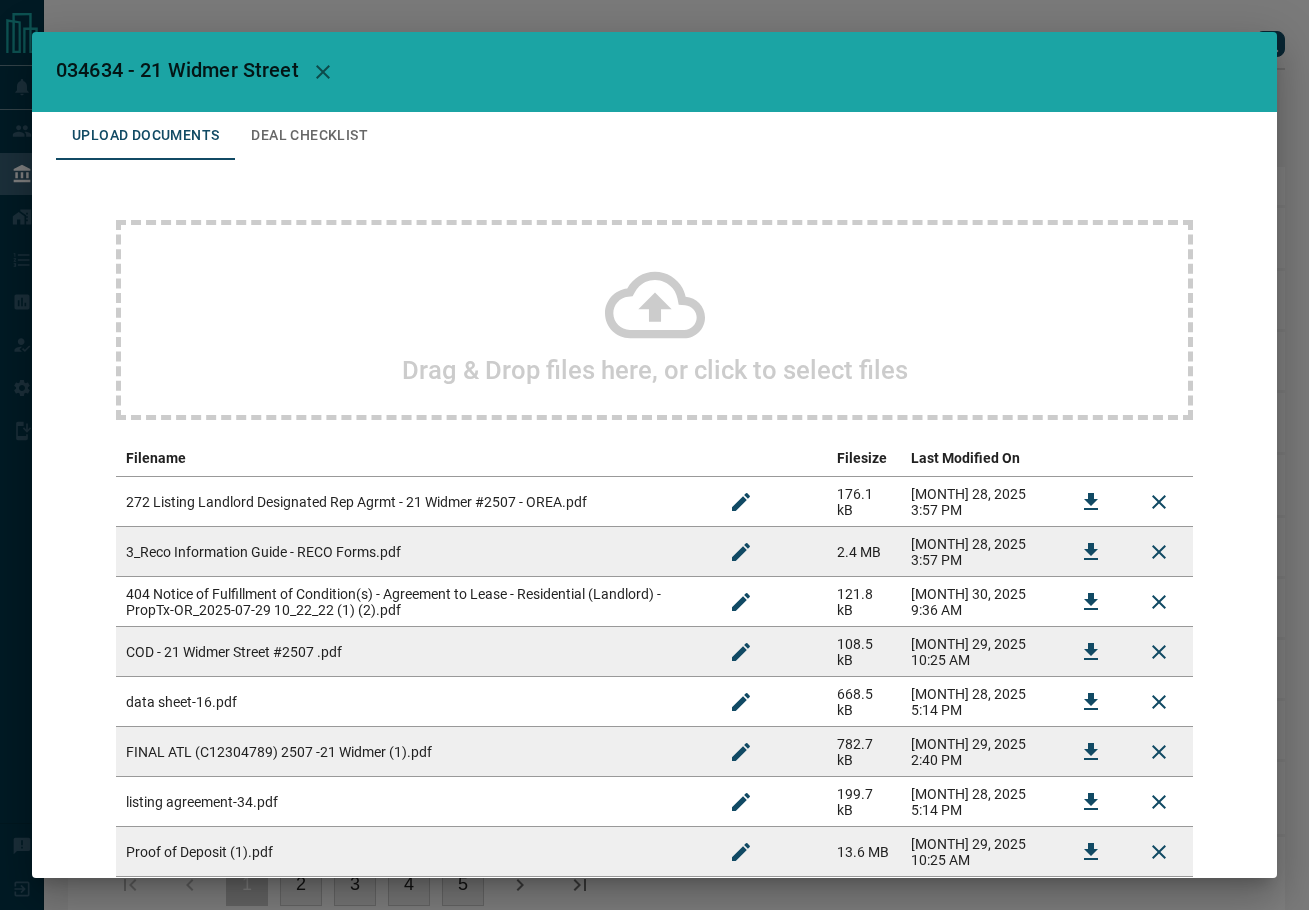 click on "Drag & Drop files here, or click to select files" at bounding box center [654, 320] 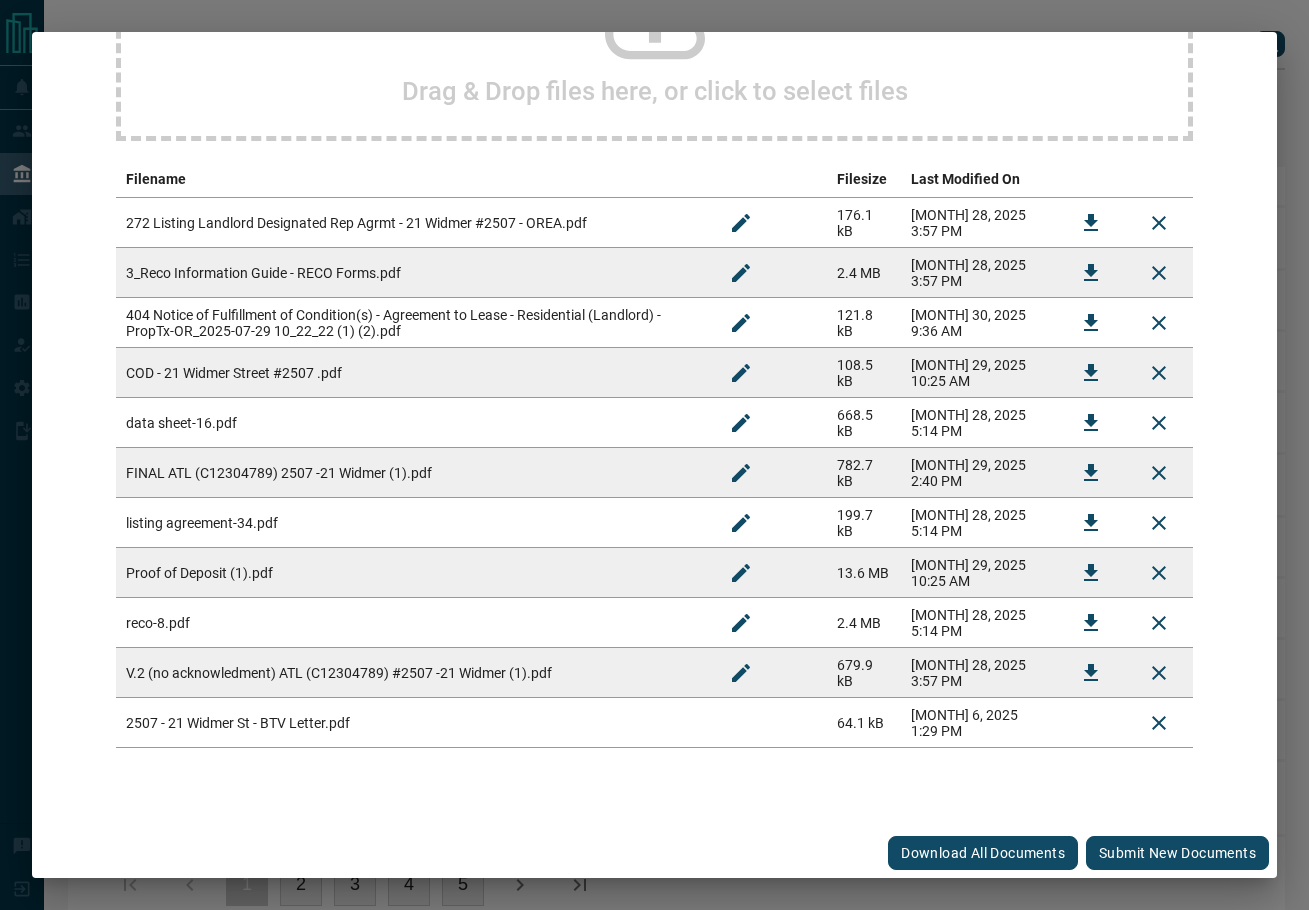 scroll, scrollTop: 280, scrollLeft: 0, axis: vertical 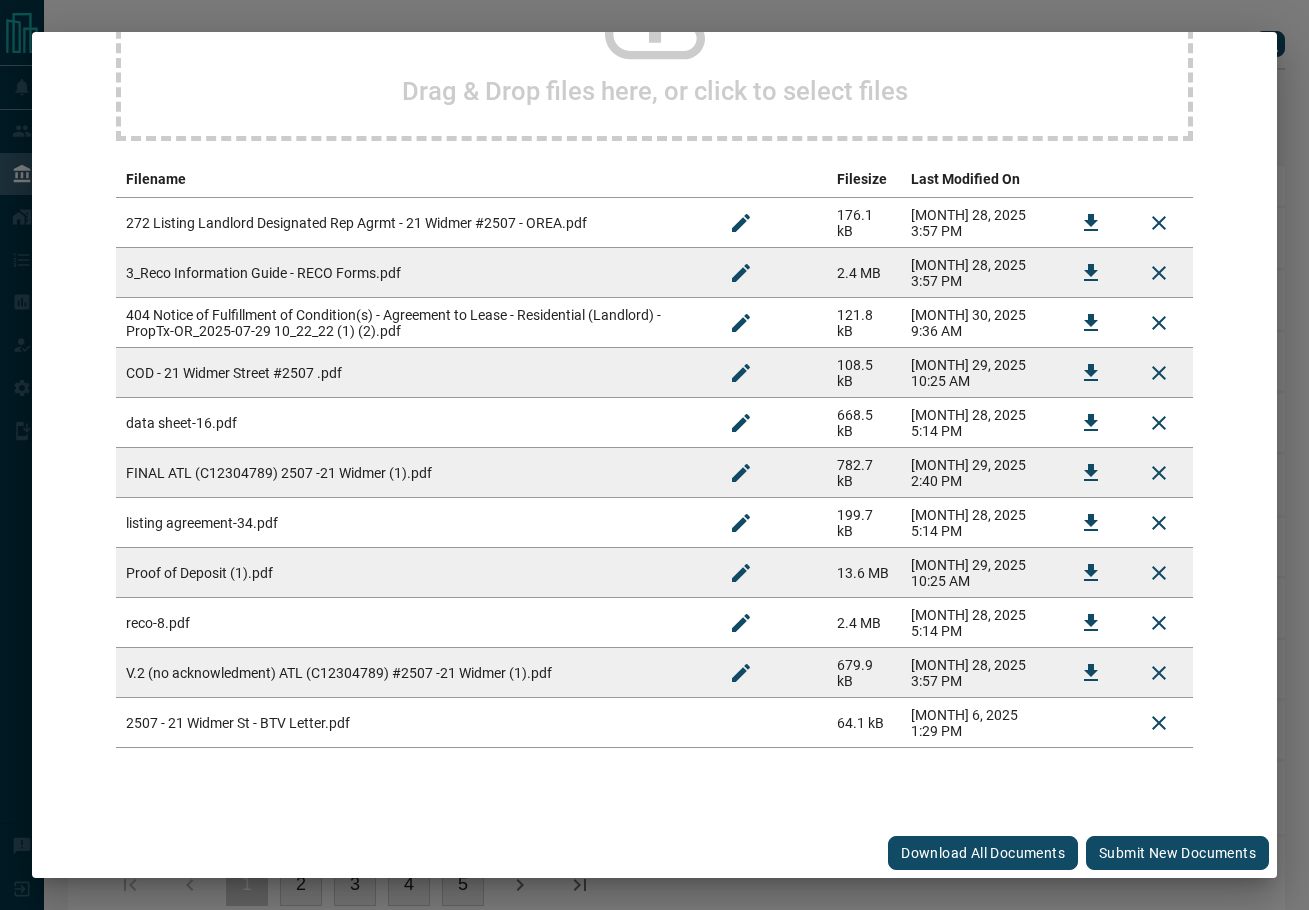 click on "Submit new documents" at bounding box center [1177, 853] 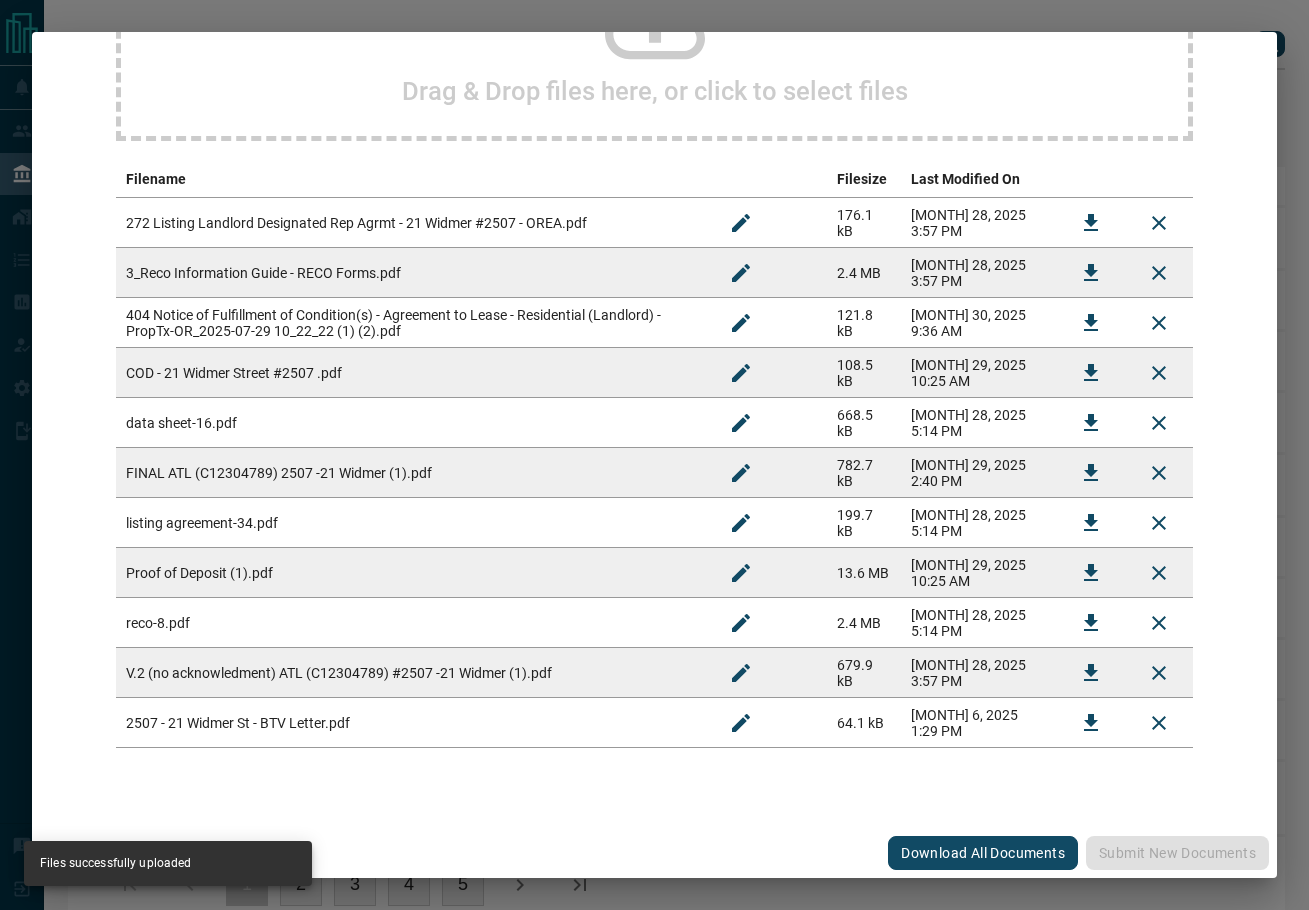 scroll, scrollTop: 0, scrollLeft: 0, axis: both 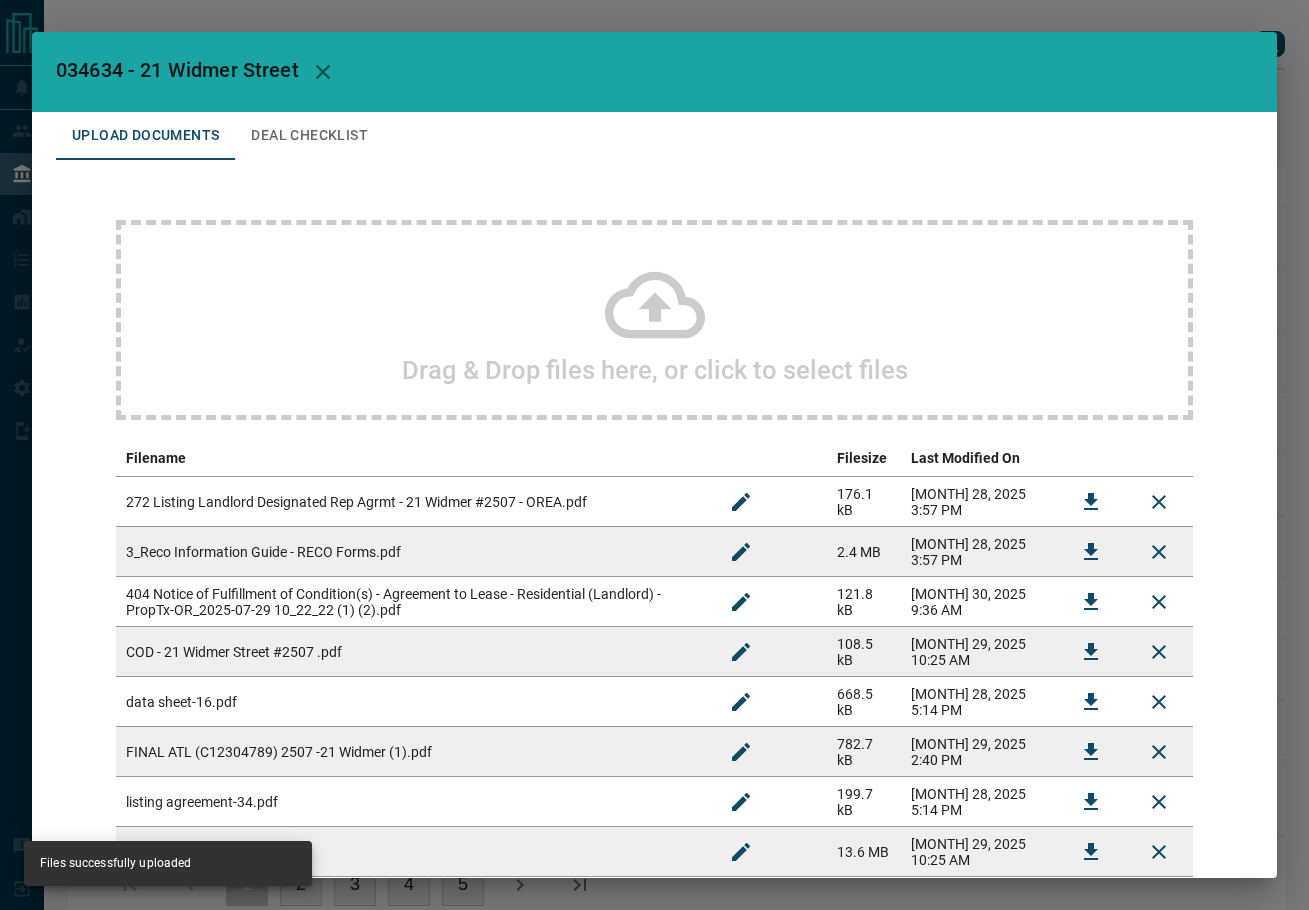 click on "Deal Checklist" at bounding box center (309, 136) 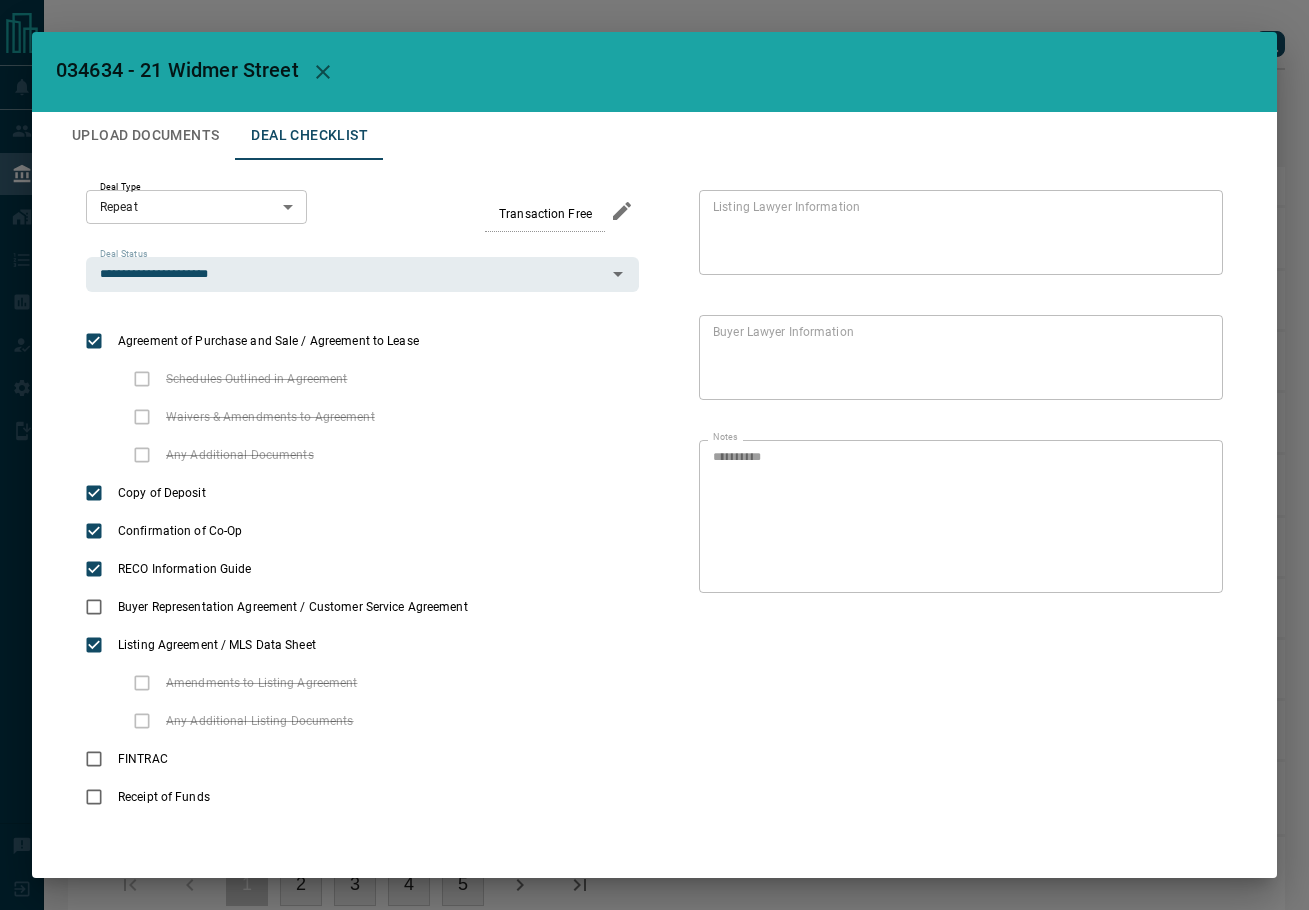 click 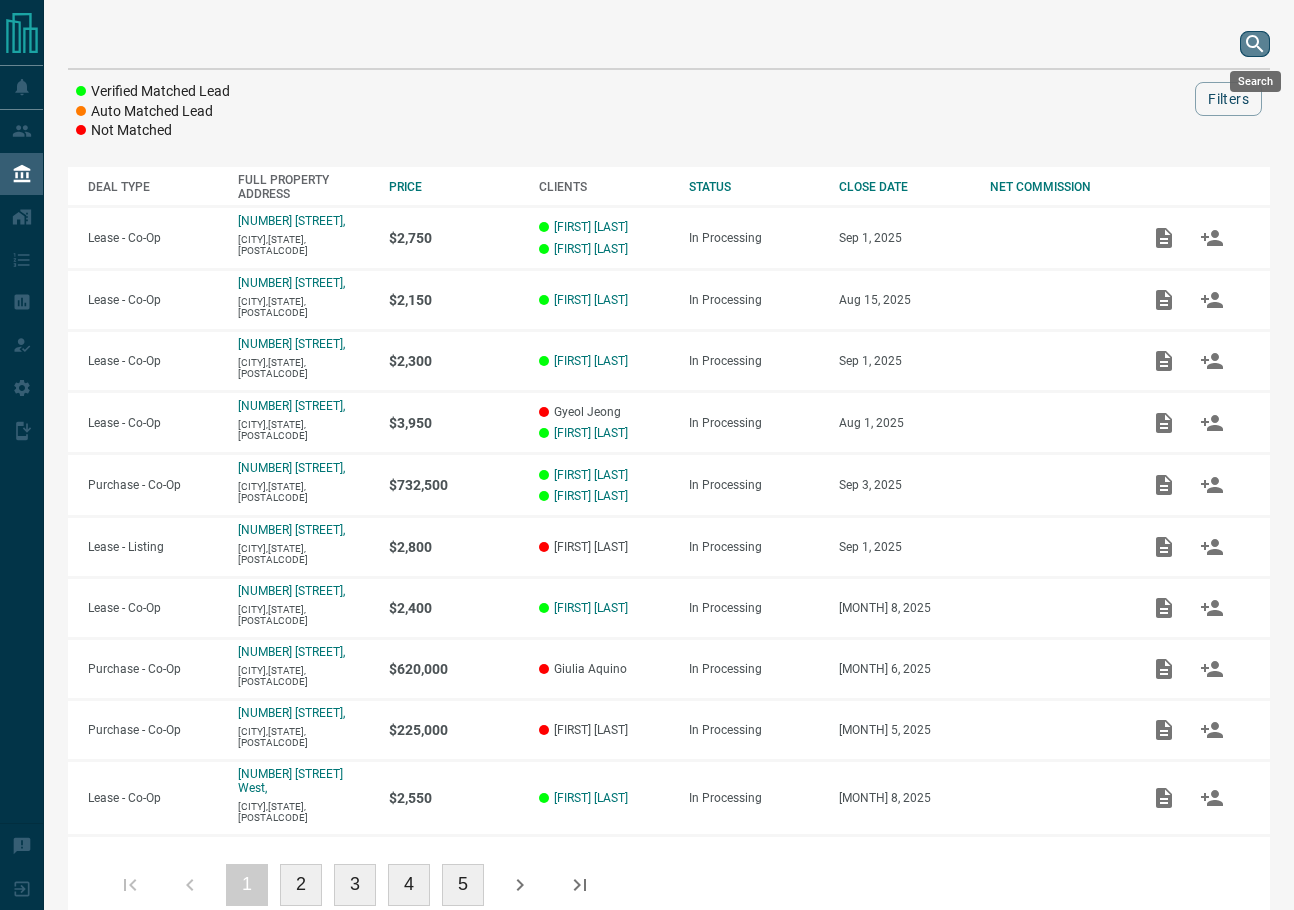 click 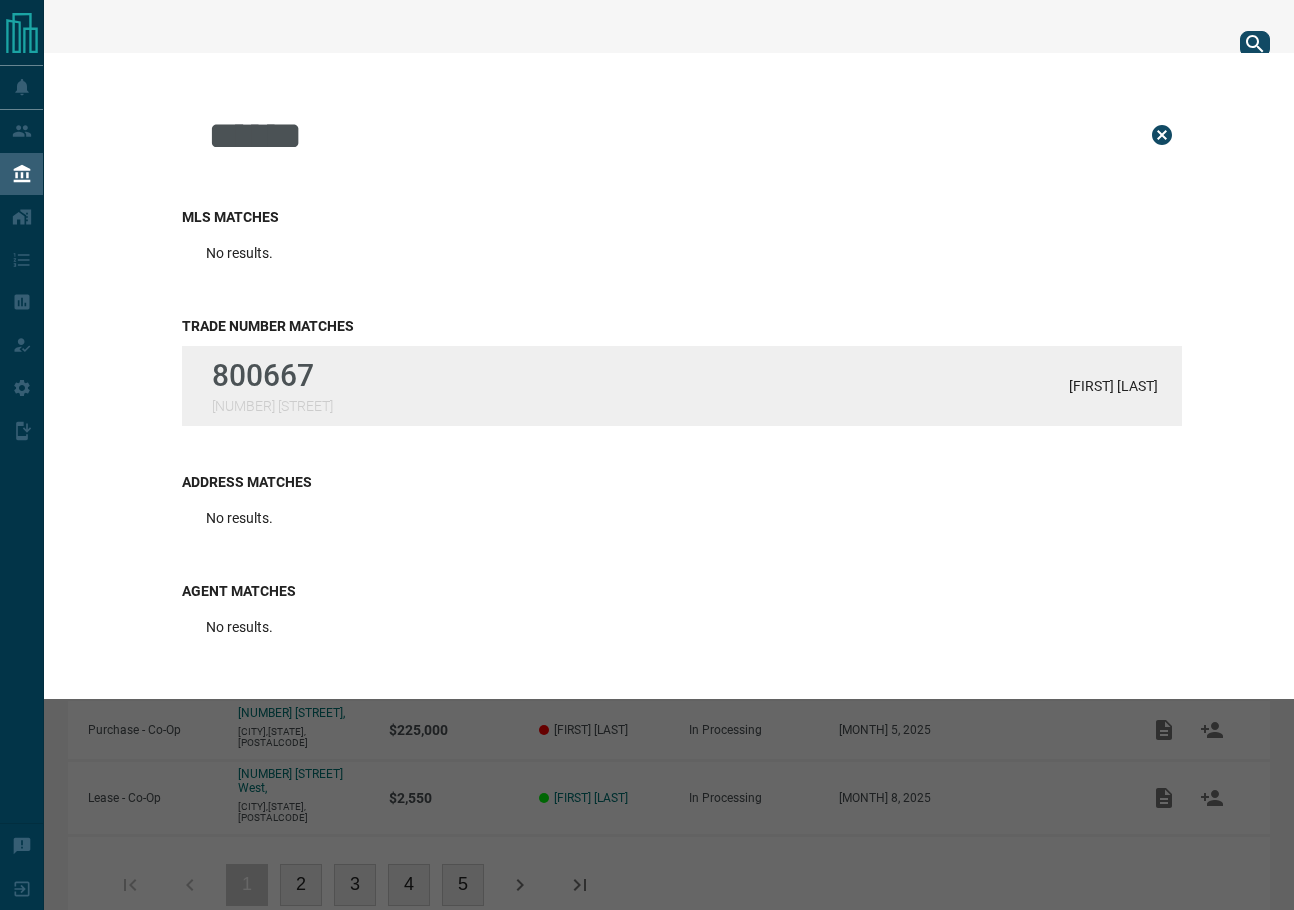 type on "******" 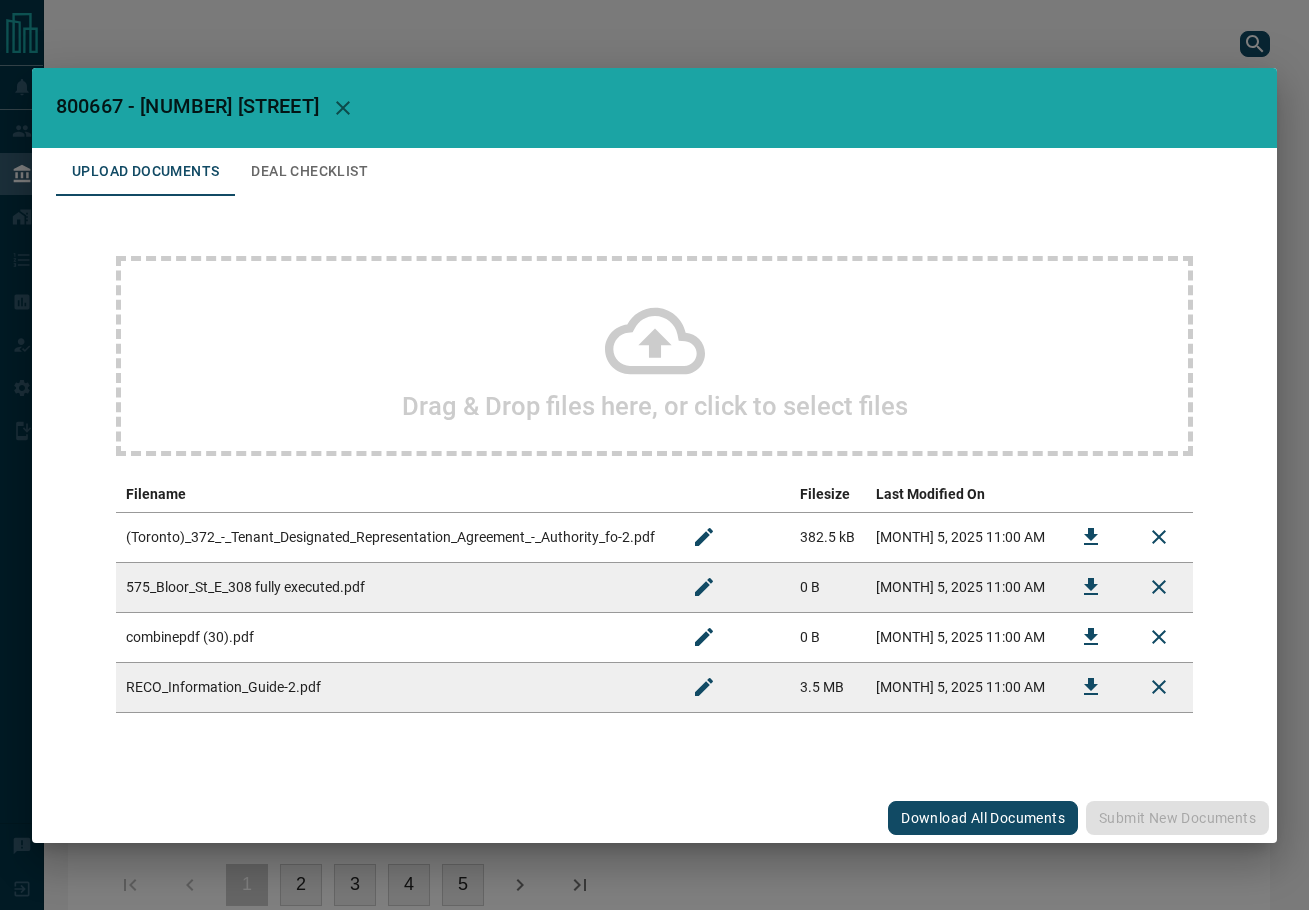 click on "800667 - [NUMBER] [STREET]" at bounding box center (654, 108) 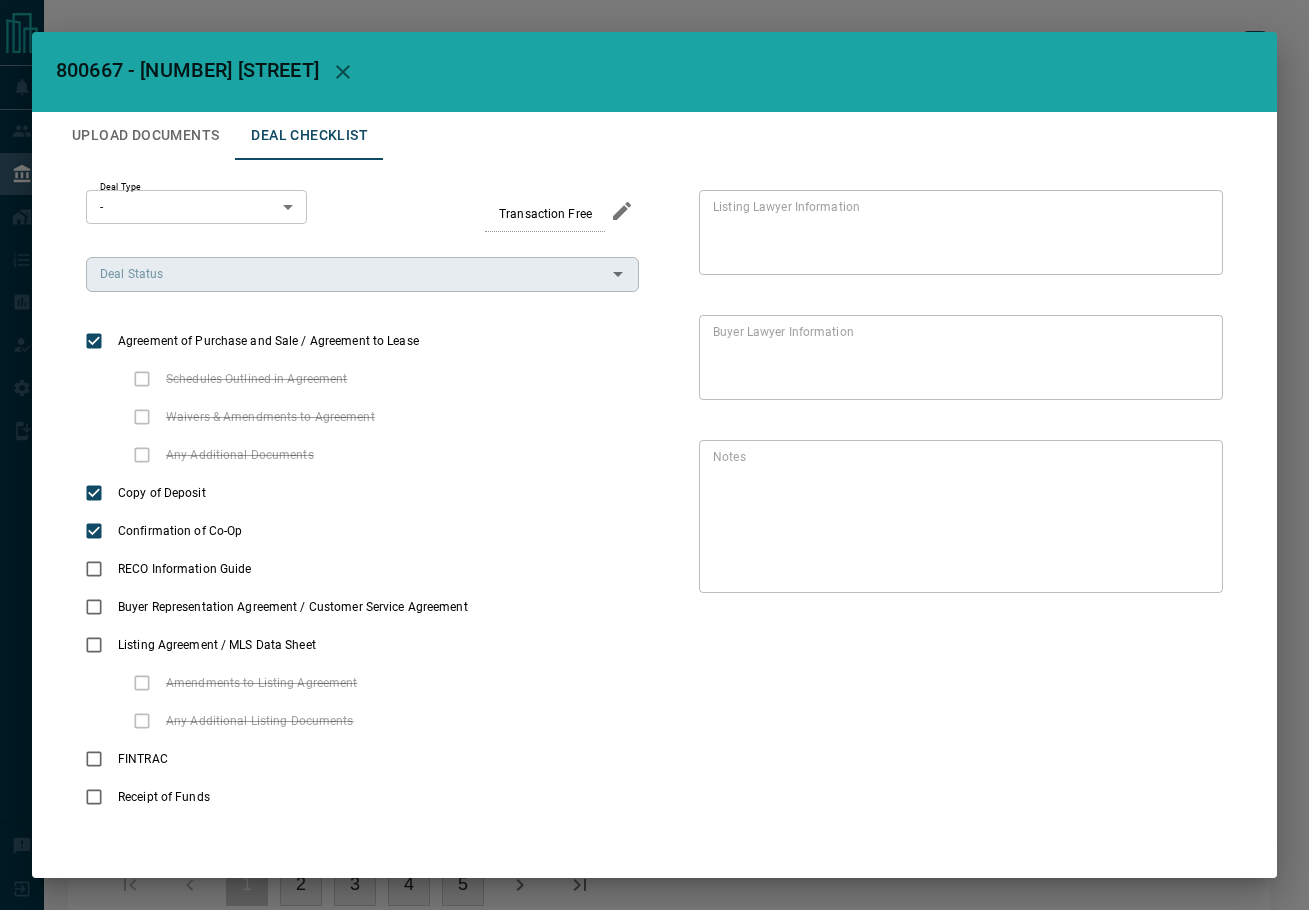 click on "Deal Status" at bounding box center (346, 274) 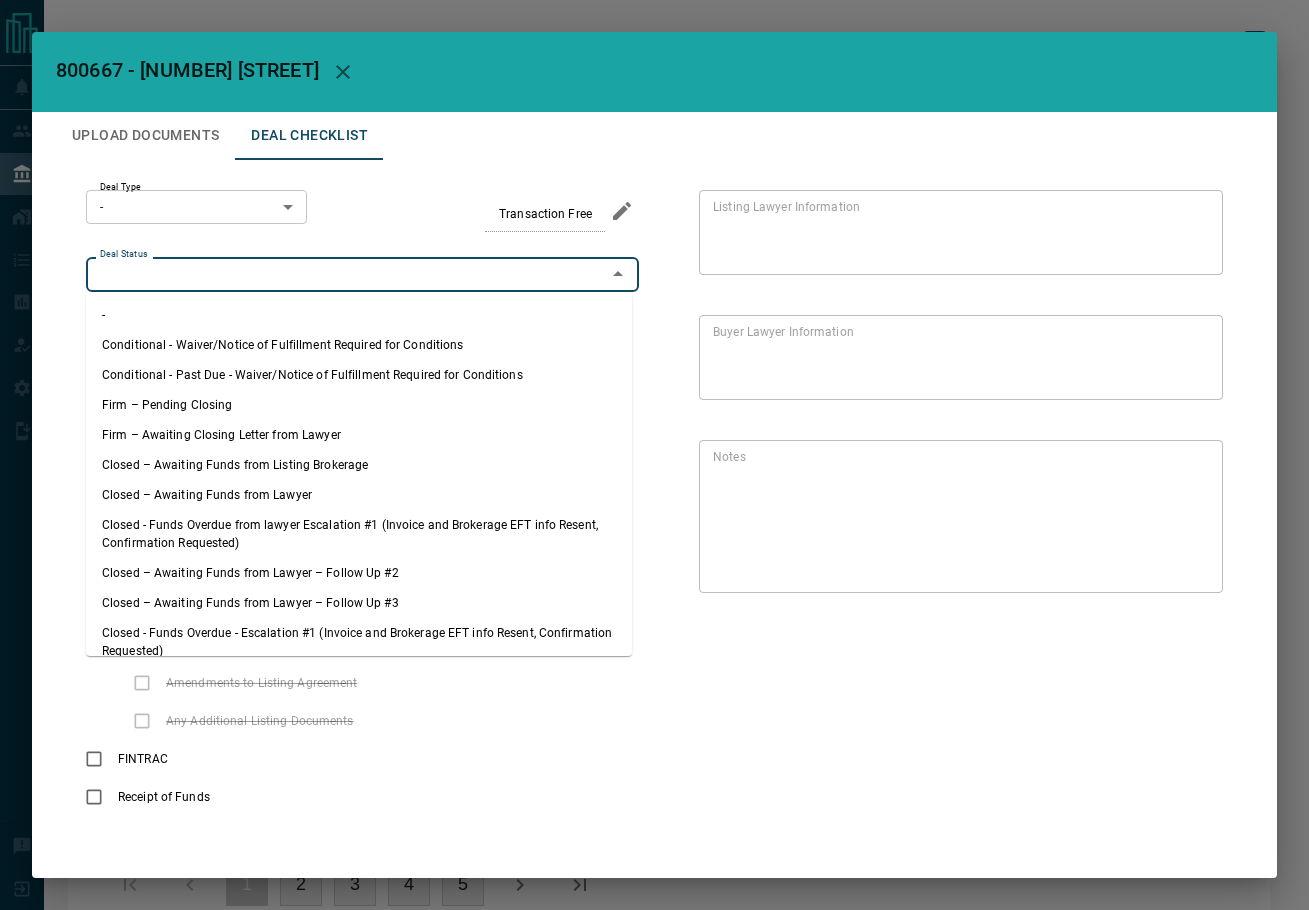 click on "Firm – Pending Closing" at bounding box center (359, 405) 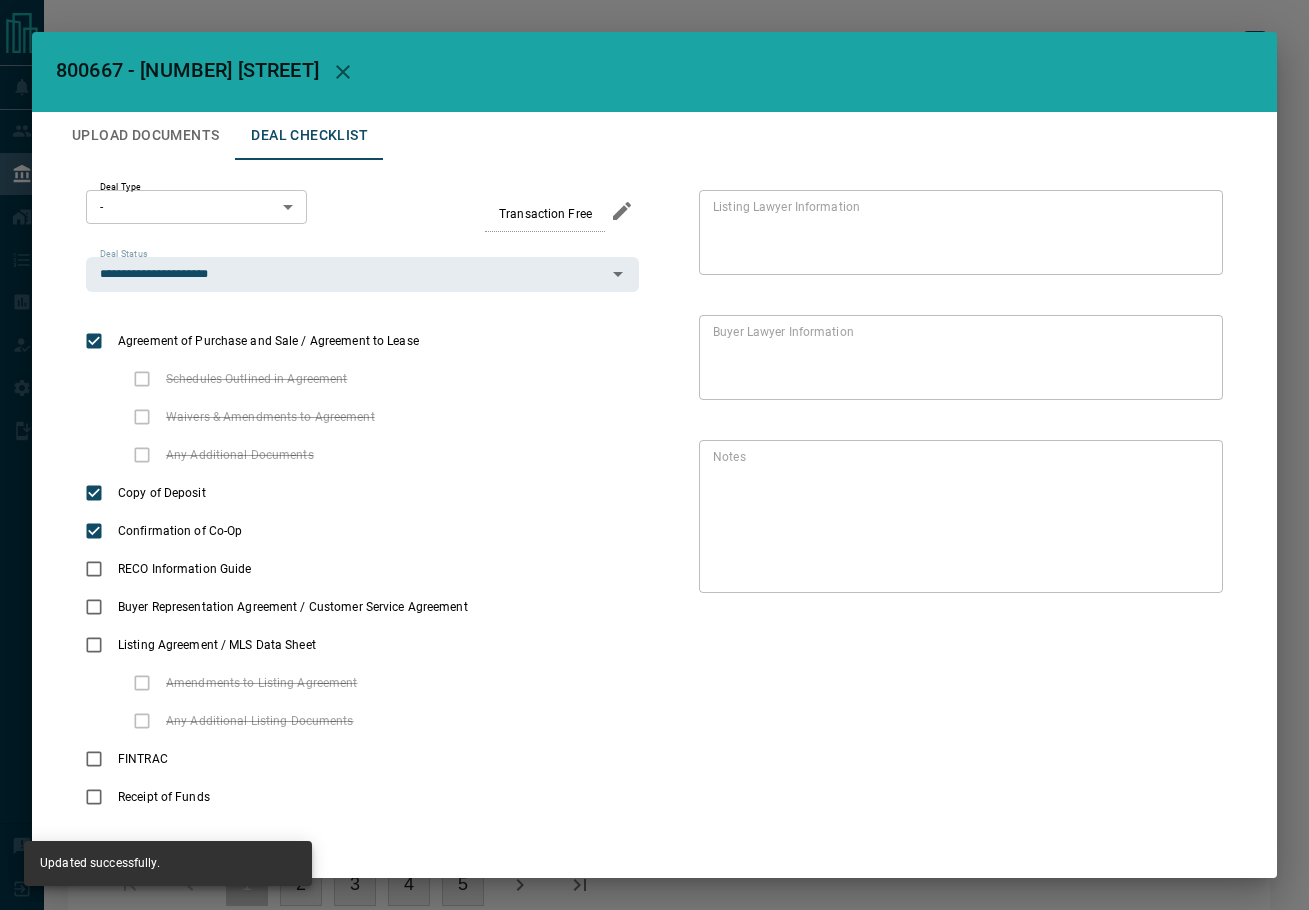 click on "Lead Transfers Leads Deals Listings Campaigns Quota Rules Agent Quotas Admin Mobile Apps Disclosure Logout Verified Matched Lead Auto Matched Lead Not Matched Filters DEAL TYPE FULL PROPERTY ADDRESS PRICE CLIENTS STATUS CLOSE DATE NET COMMISSION Lease - Co-Op [NUMBER] [STREET], [CITY],[STATE],[POSTALCODE] $2,750 Gabriana Snache Marcus Snache In Processing [MONTH] 1, 2025 Lease - Co-Op [NUMBER] [STREET], [CITY],[STATE],[POSTALCODE] $2,150 Brendan Monahan In Processing [MONTH] 15, 2025 Lease - Co-Op [NUMBER] [STREET], [CITY],[STATE],[POSTALCODE] $2,300 Gizem Guvem In Processing [MONTH] 1, 2025 Lease - Co-Op [NUMBER] [STREET], [CITY],[STATE],[POSTALCODE] $3,950 Gyeol Jeong Seaeun You In Processing [MONTH] 1, 2025 Purchase - Co-Op [NUMBER] [STREET],[NUMBER] [CITY],[STATE],[POSTALCODE] $732,500 Annie Qin Ruo Chen Mo In Processing [MONTH] 3, 2025 Lease - Listing [NUMBER] [STREET],[NUMBER] [CITY],[STATE],[POSTALCODE] $2,800 Robert Maggisano In Processing [MONTH] 1, 2025 Lease - Co-Op [NUMBER] [STREET], [CITY],[STATE],[POSTALCODE] $2,400 Sagar Humani In Processing [MONTH] 8, 2025 Purchase - Co-Op $620,000 1" at bounding box center (654, 476) 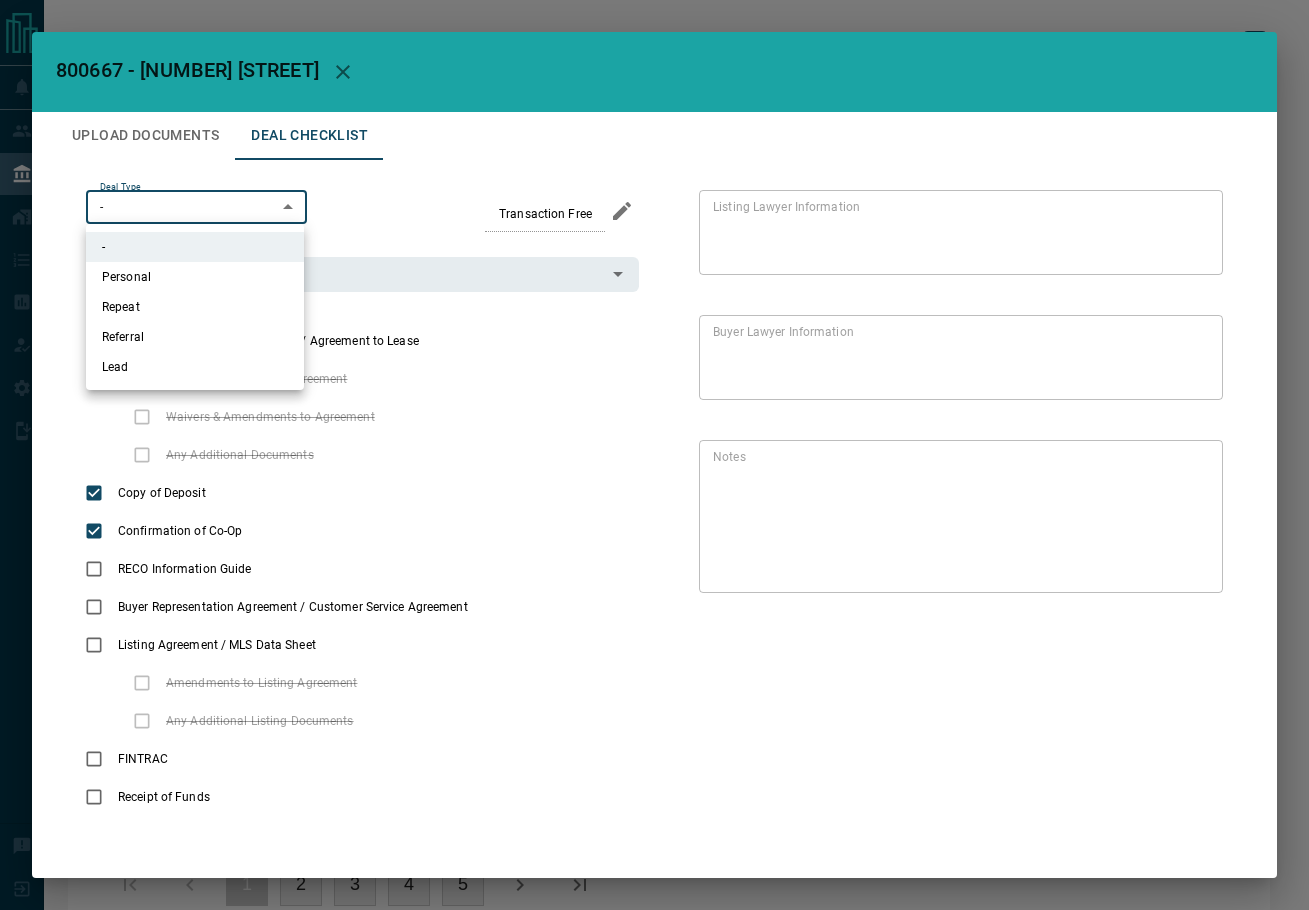 click on "Lead" at bounding box center (195, 367) 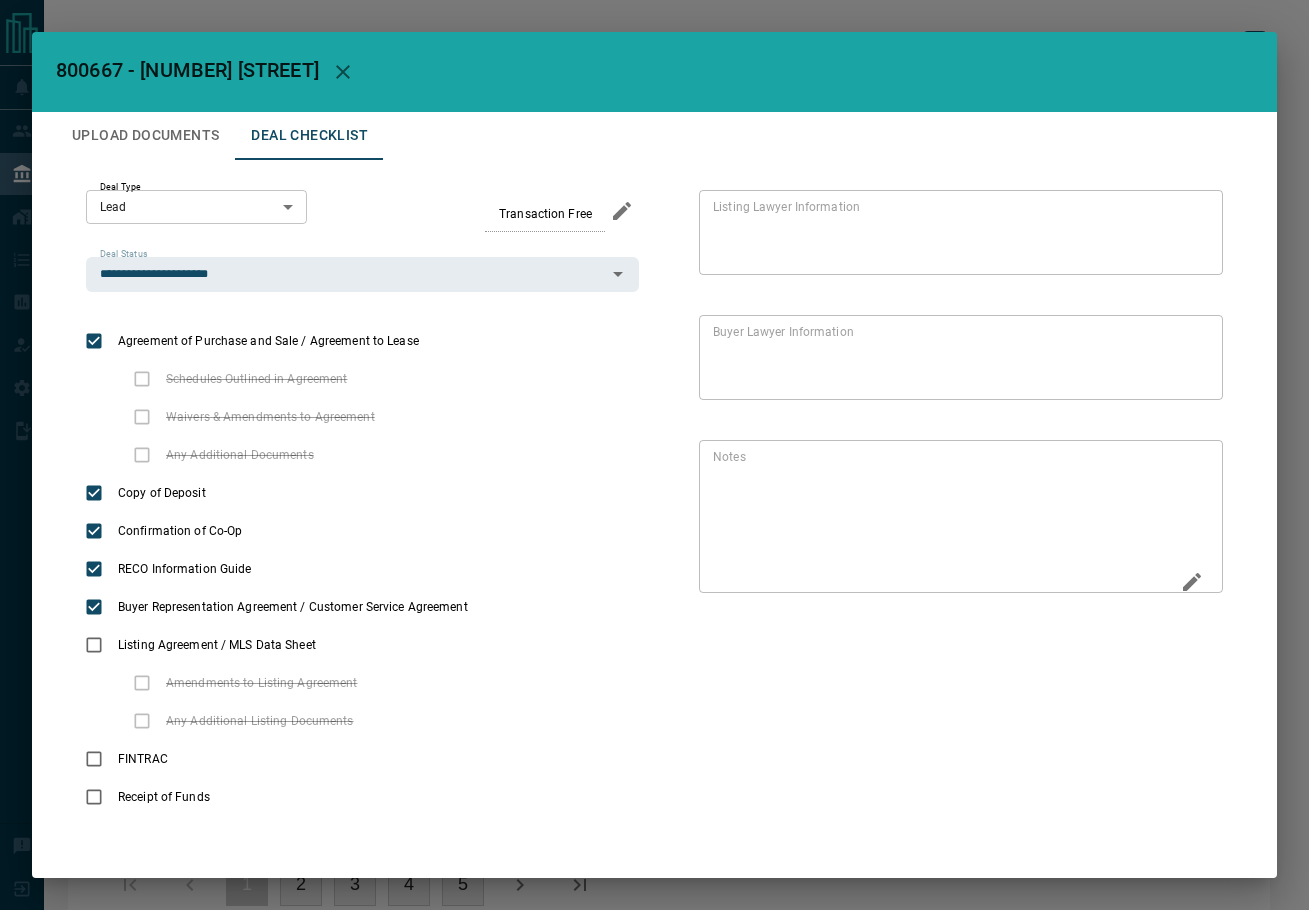 click at bounding box center (1192, 584) 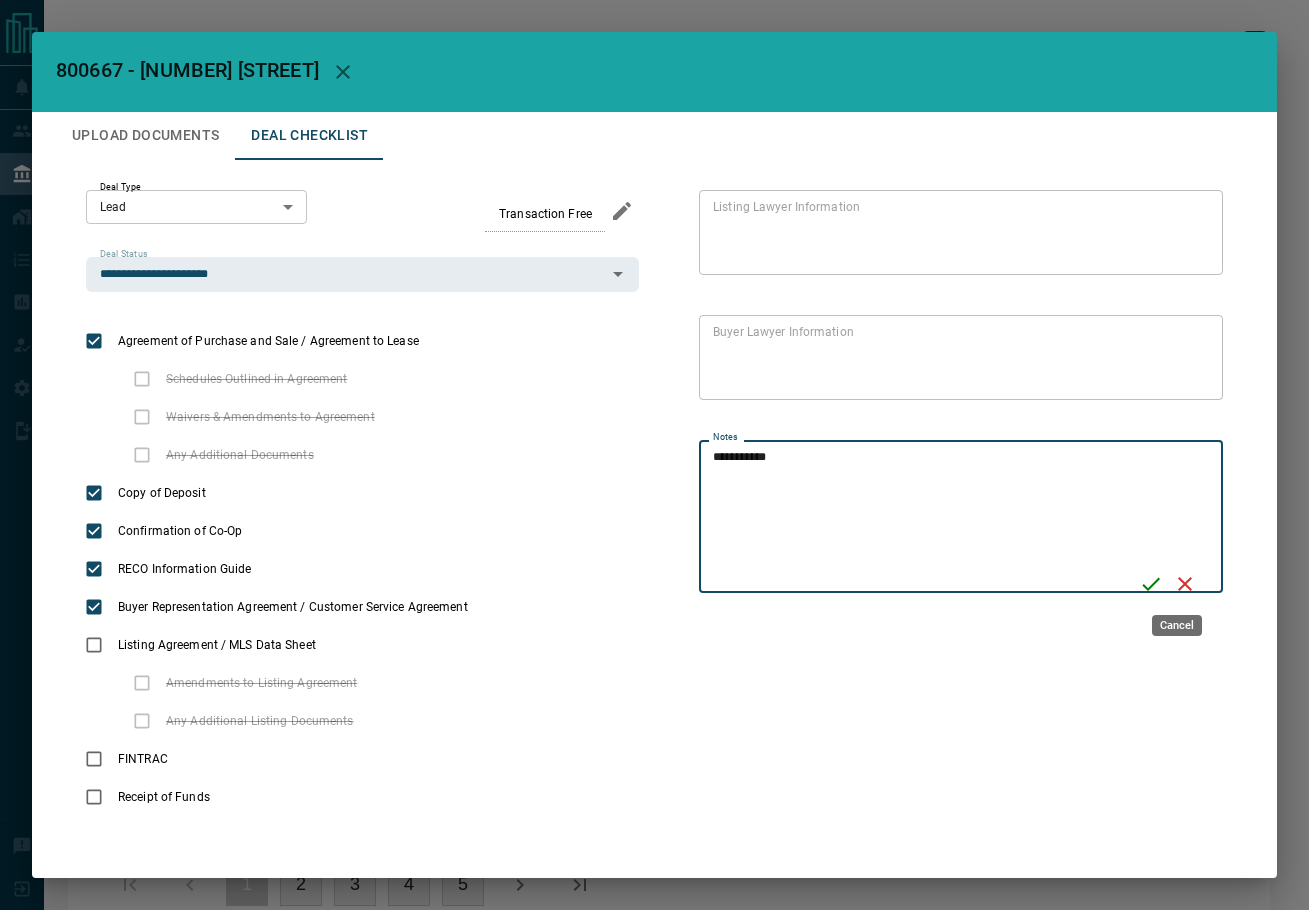 type on "**********" 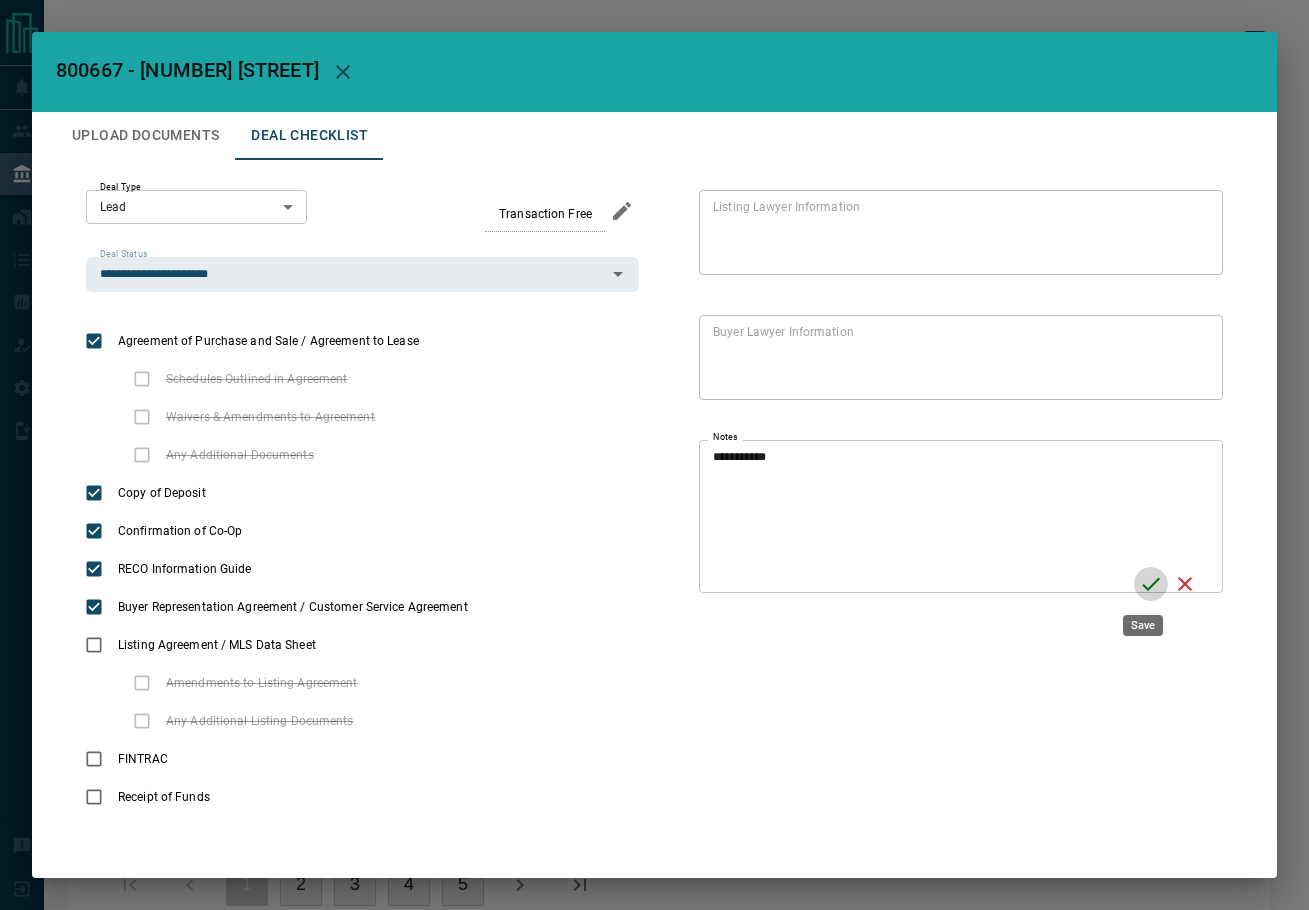 click 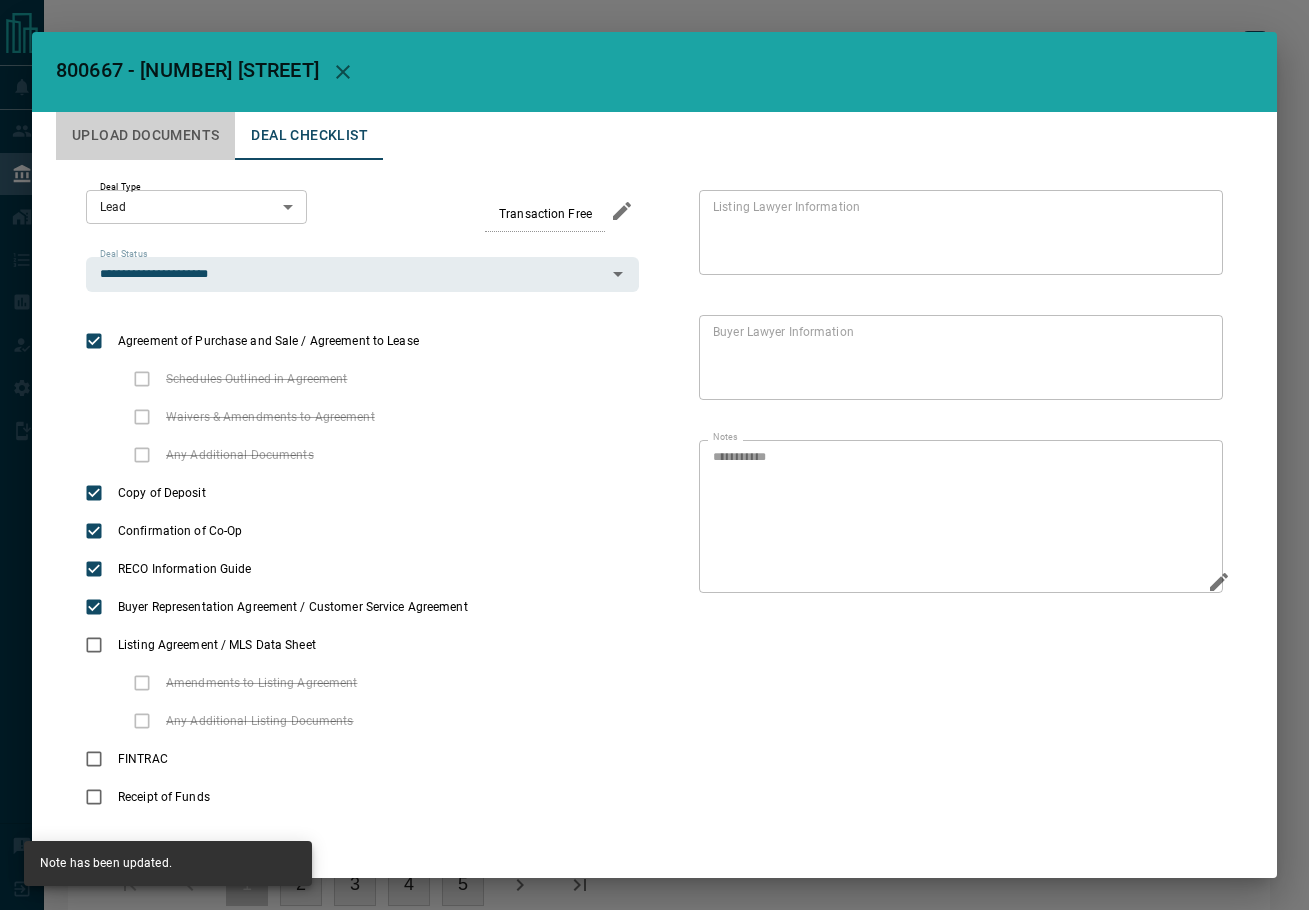 click on "Upload Documents" at bounding box center [145, 136] 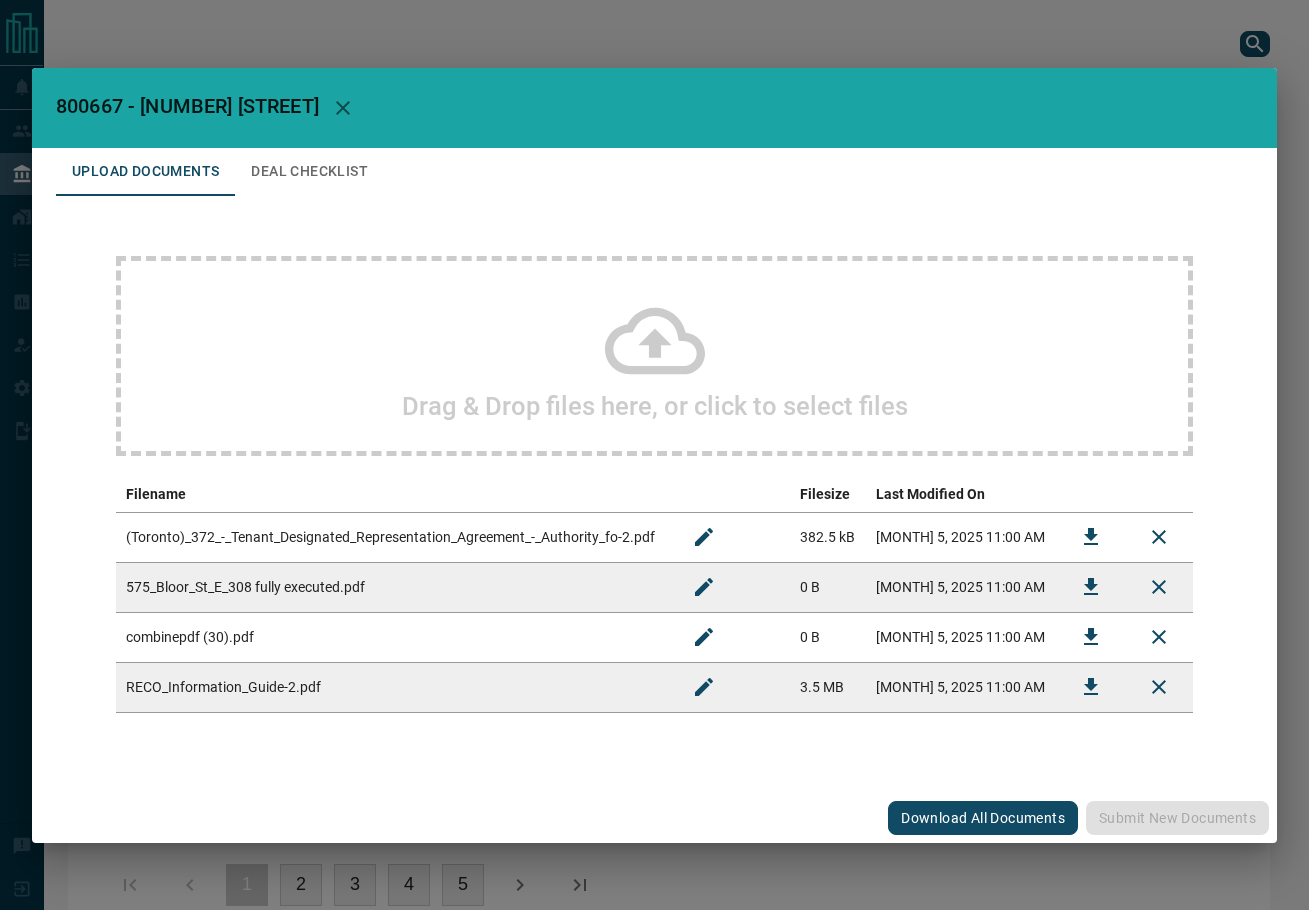 click on "Drag & Drop files here, or click to select files" at bounding box center (654, 356) 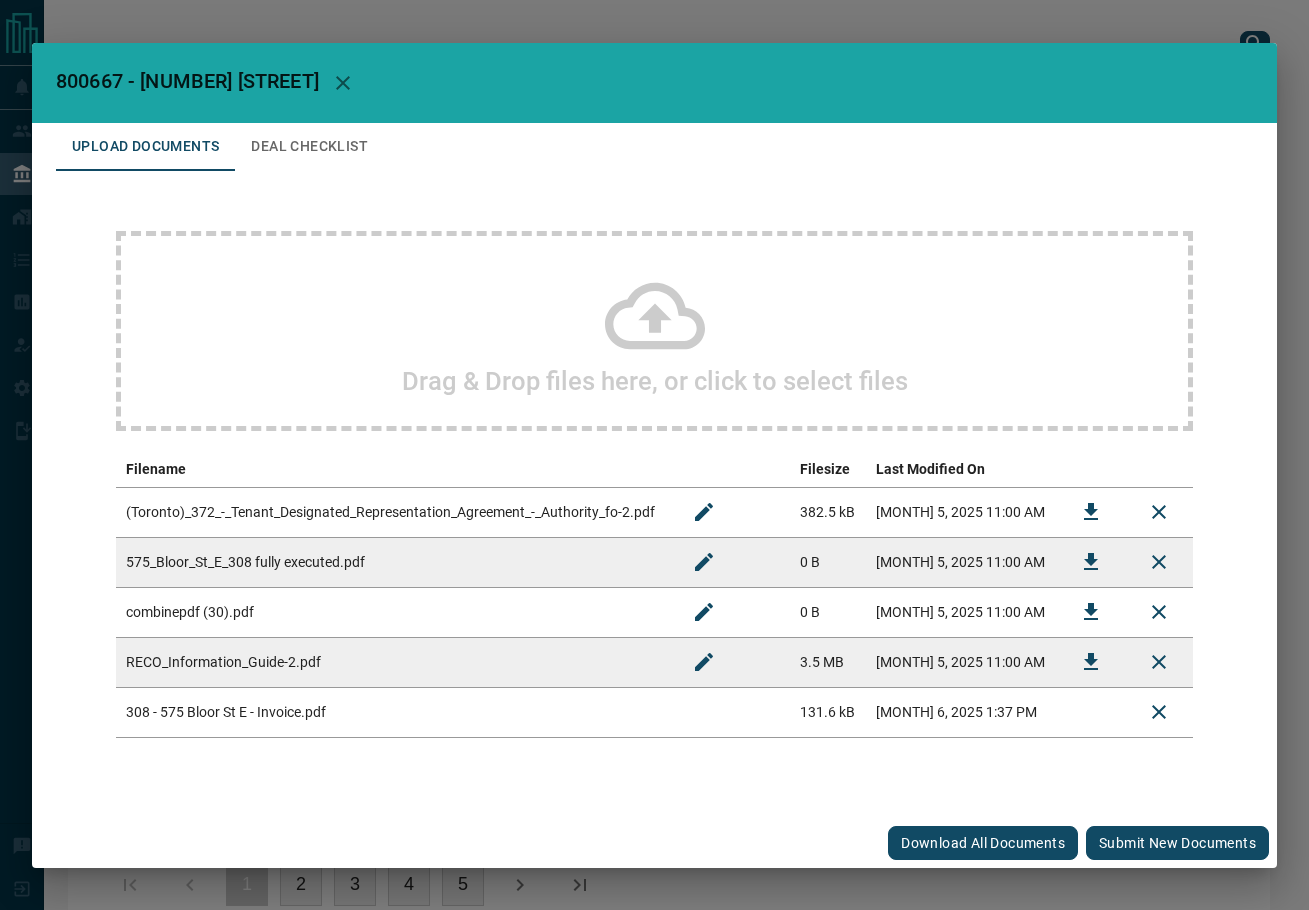 click on "Submit new documents" at bounding box center [1177, 843] 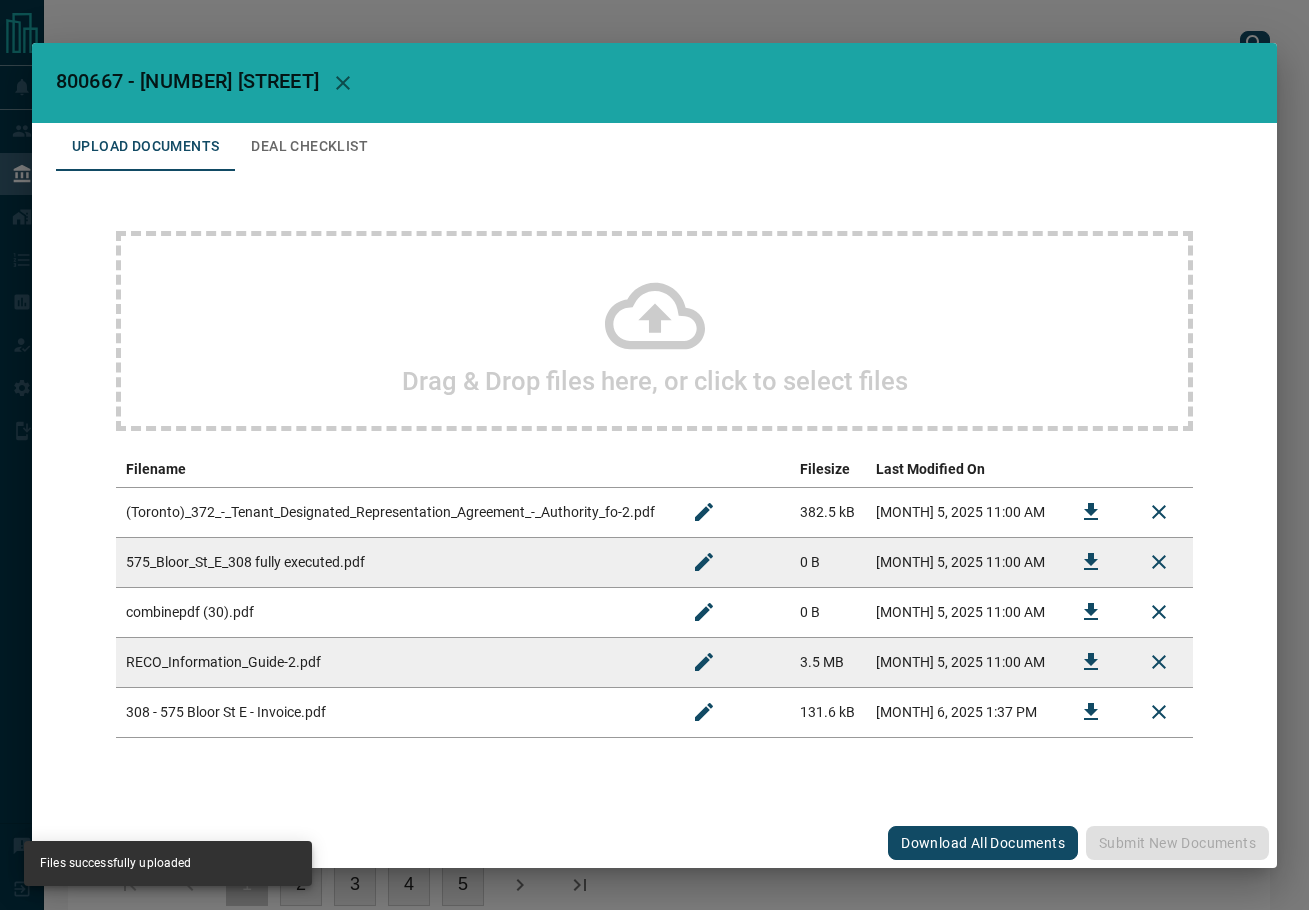 click 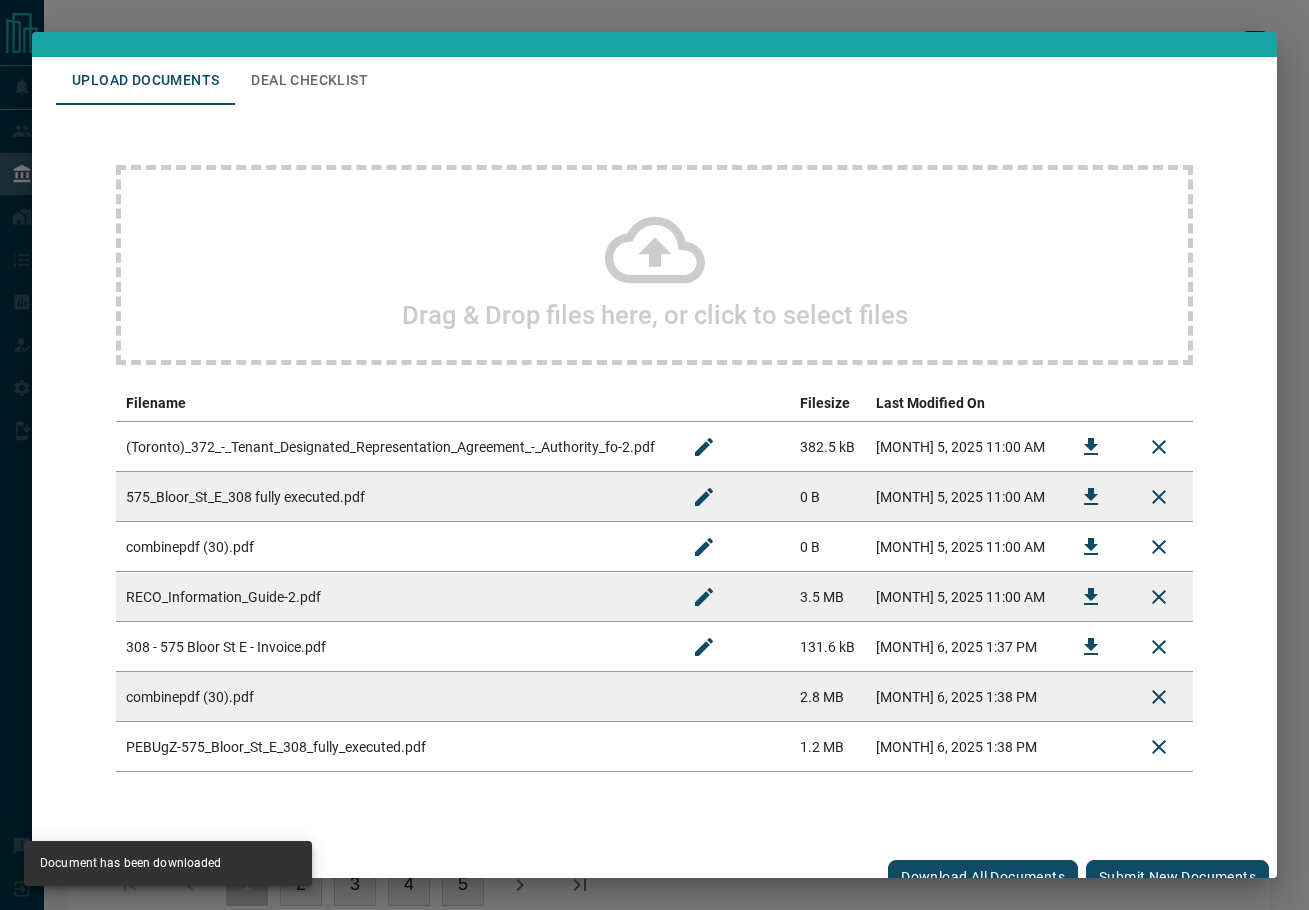 scroll, scrollTop: 80, scrollLeft: 0, axis: vertical 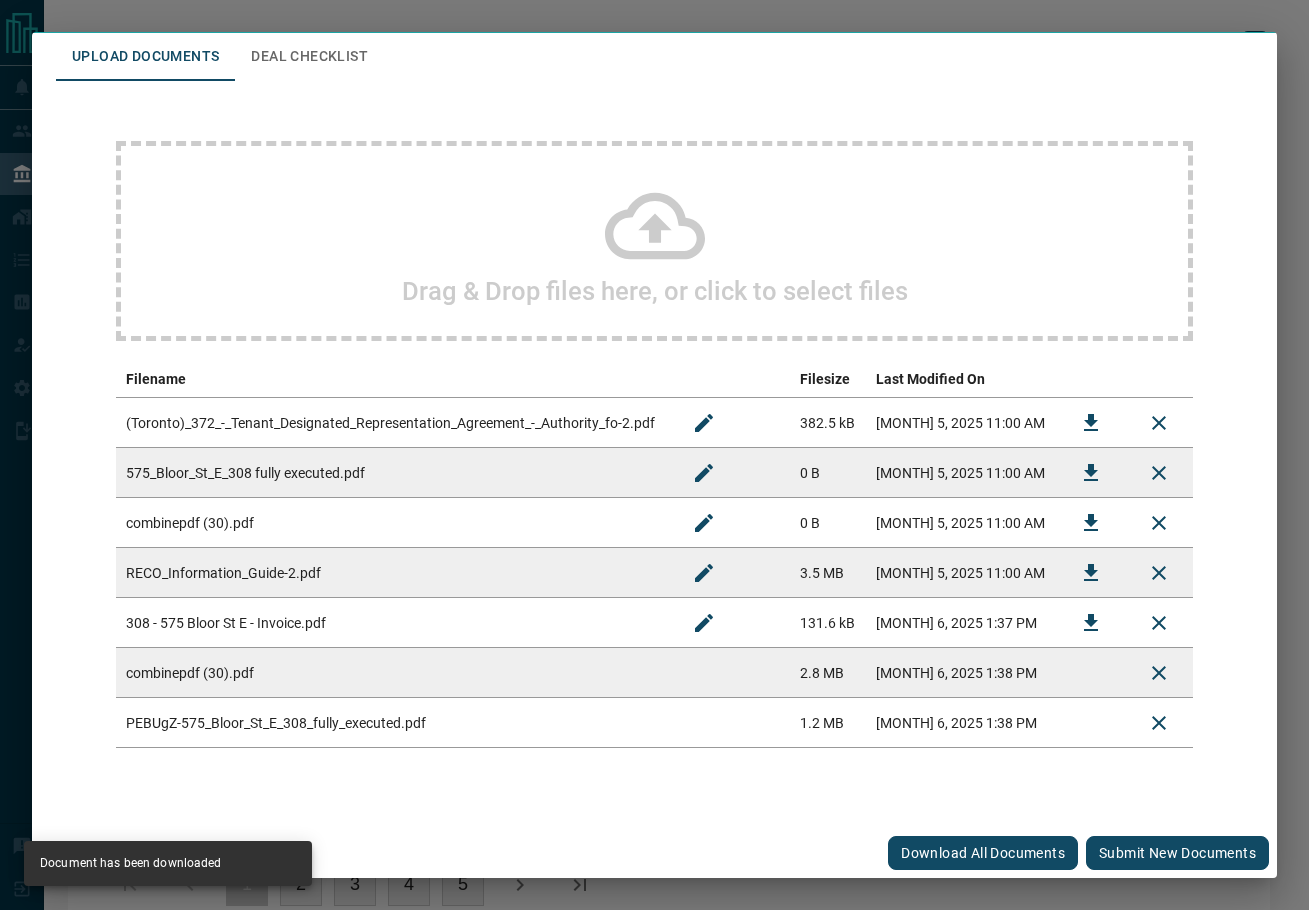 click on "Submit new documents" at bounding box center (1177, 853) 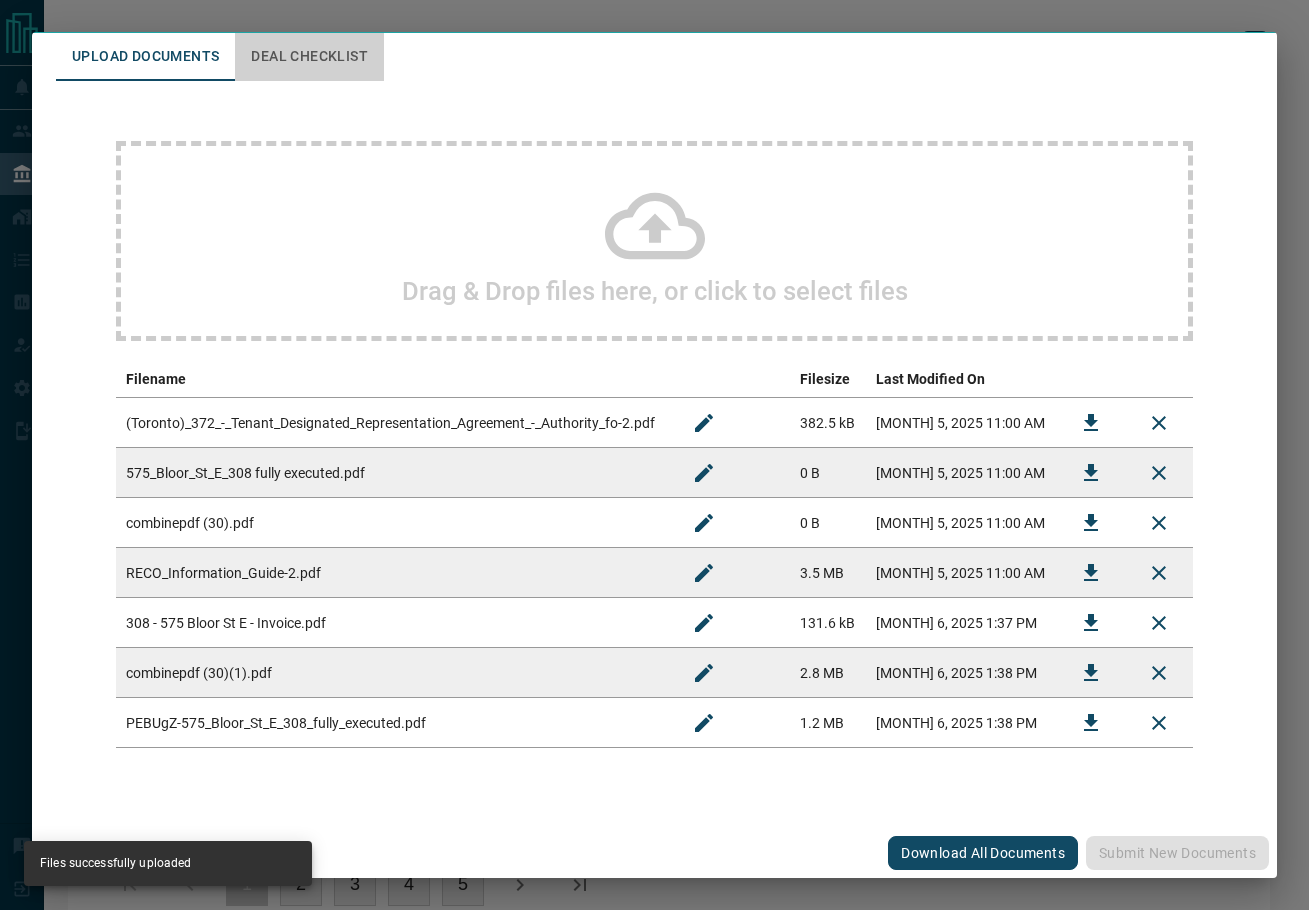 click on "Deal Checklist" at bounding box center [309, 57] 